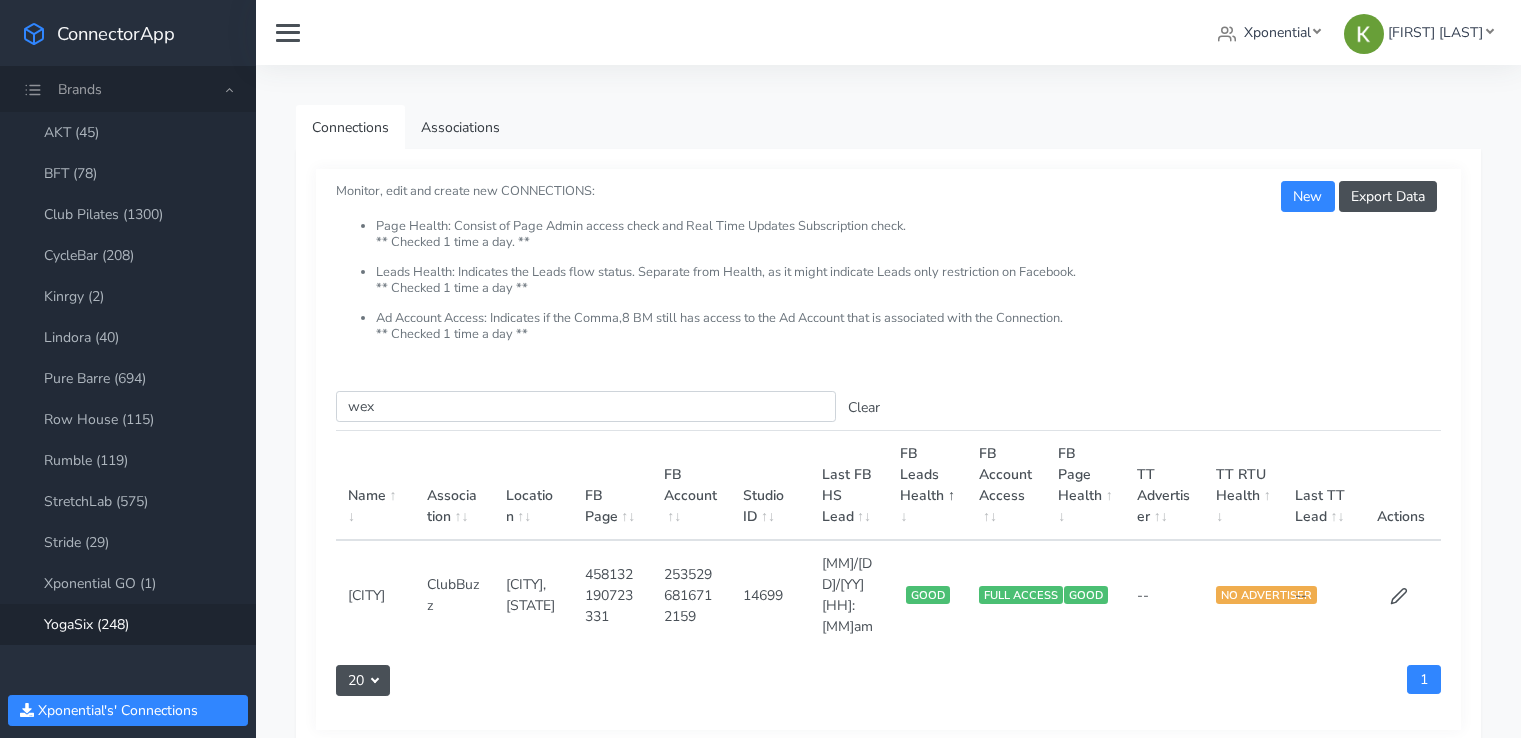 scroll, scrollTop: 0, scrollLeft: 0, axis: both 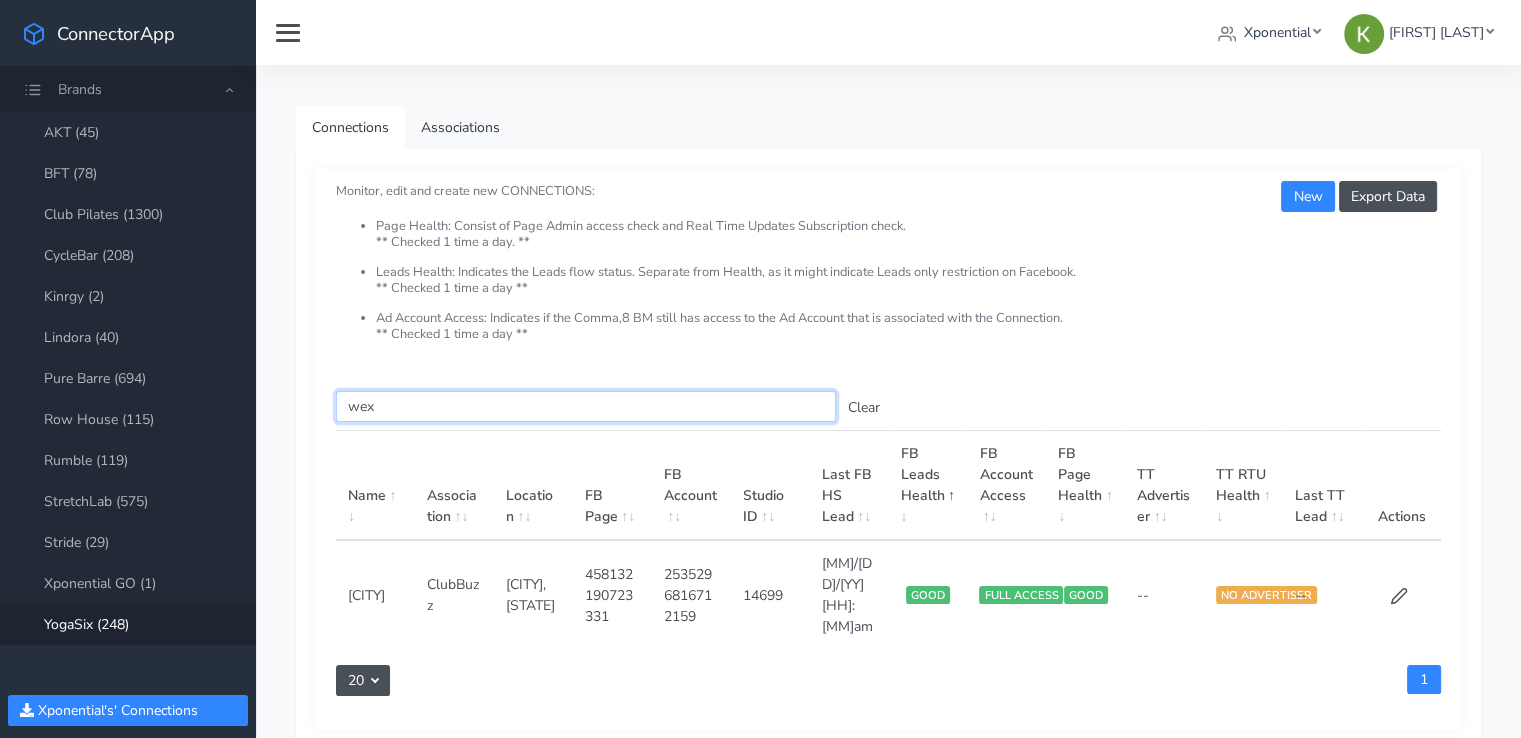click on "wex" at bounding box center (586, 406) 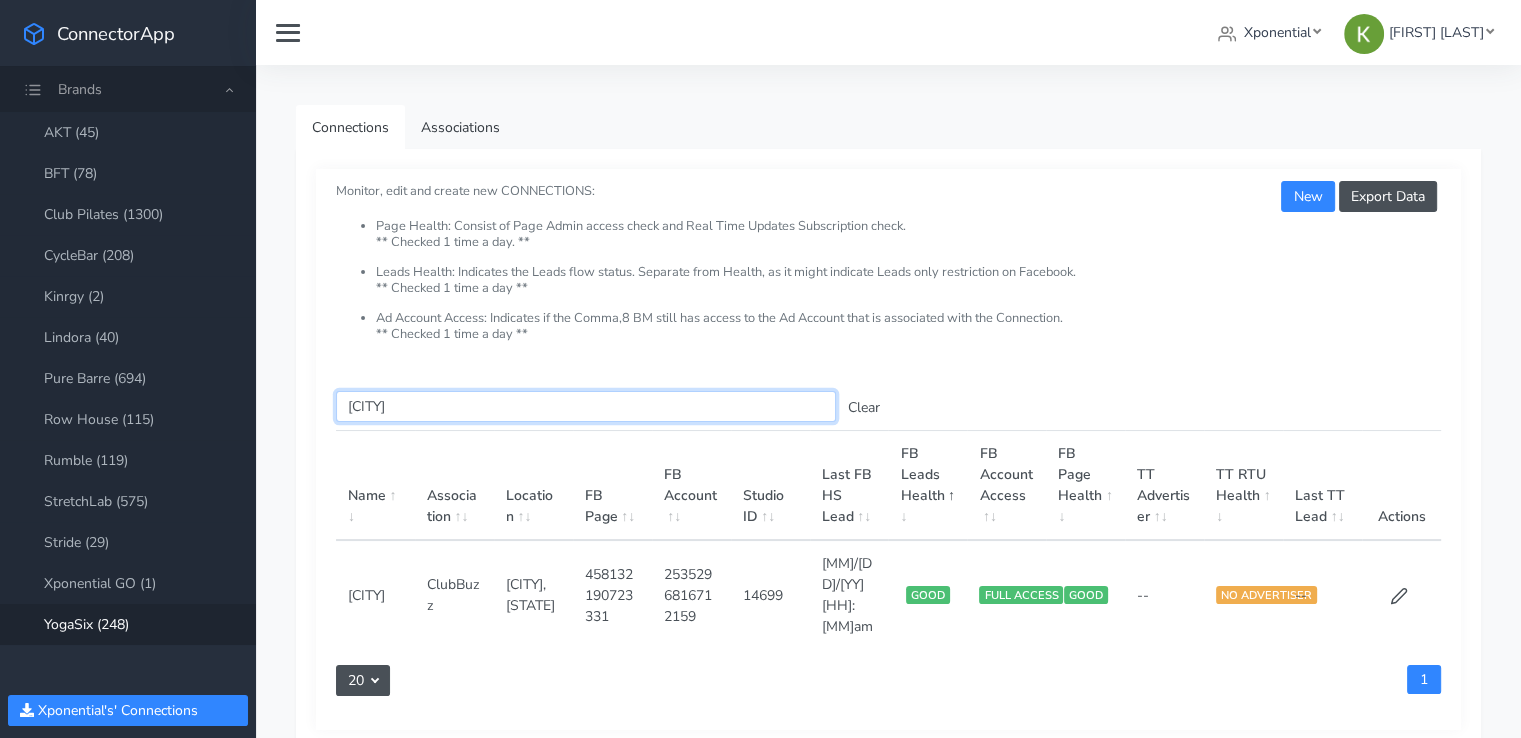 type on "wexford" 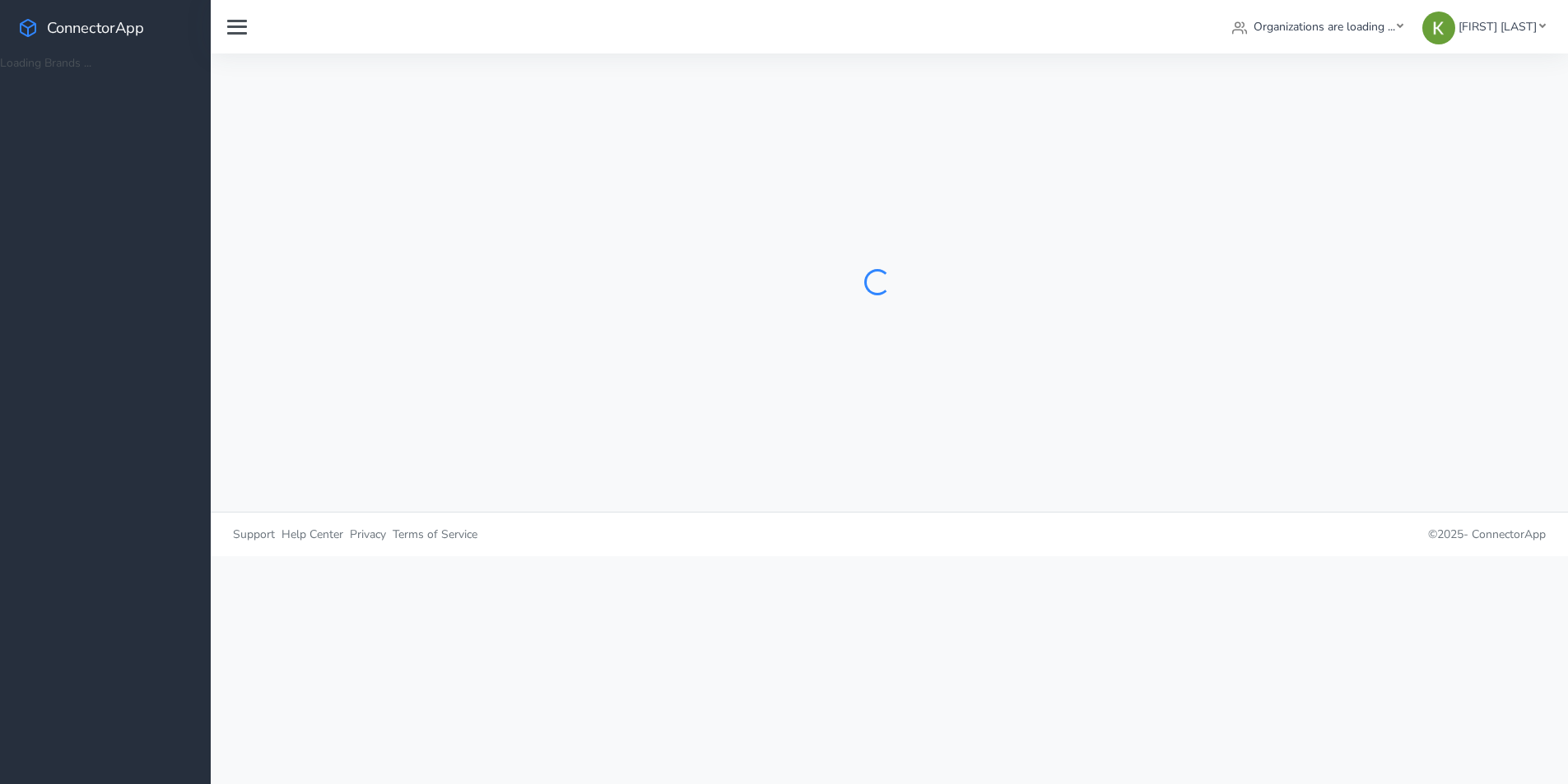 scroll, scrollTop: 0, scrollLeft: 0, axis: both 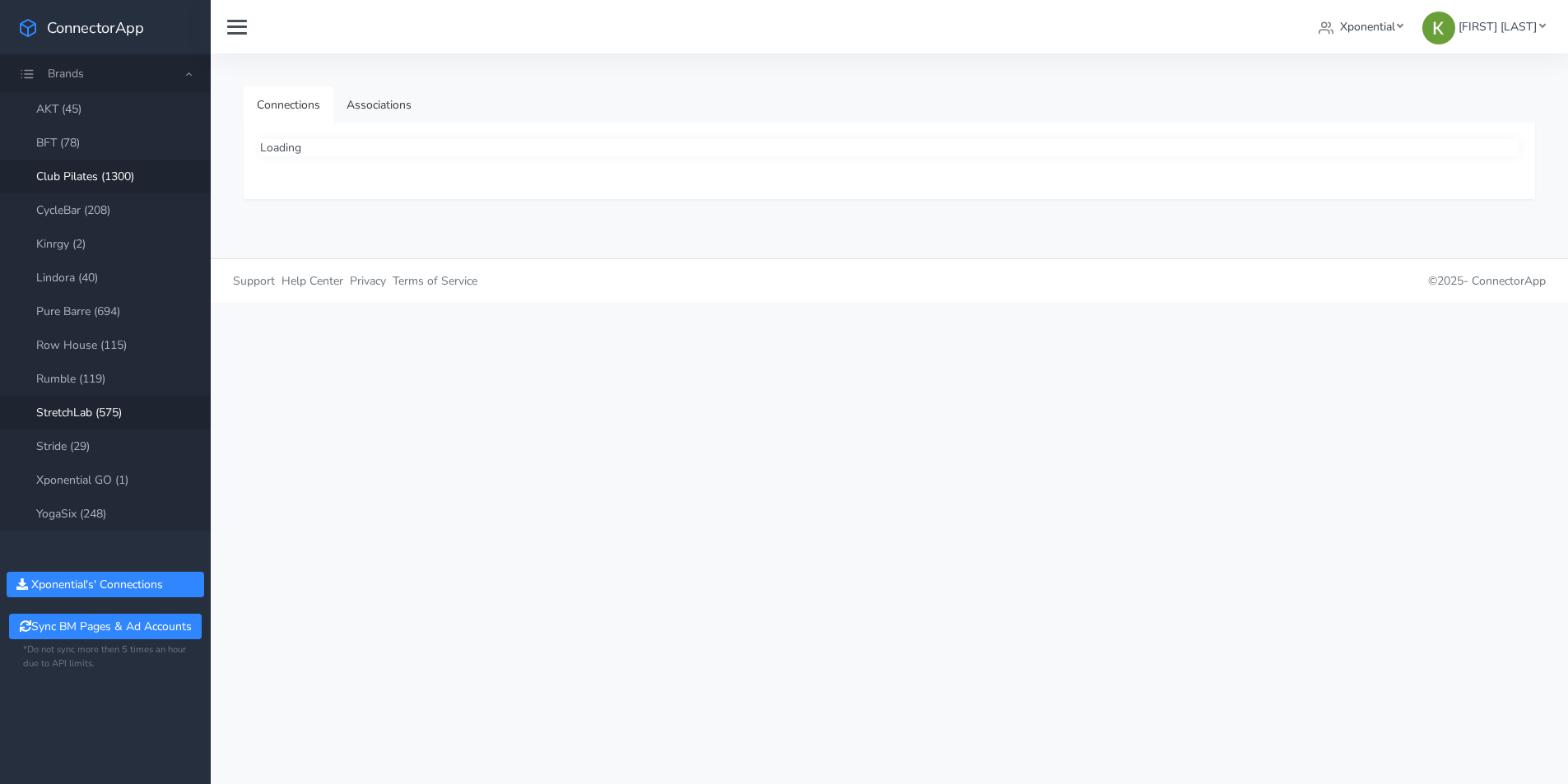 click on "Club Pilates (1300)" at bounding box center (105, 176) 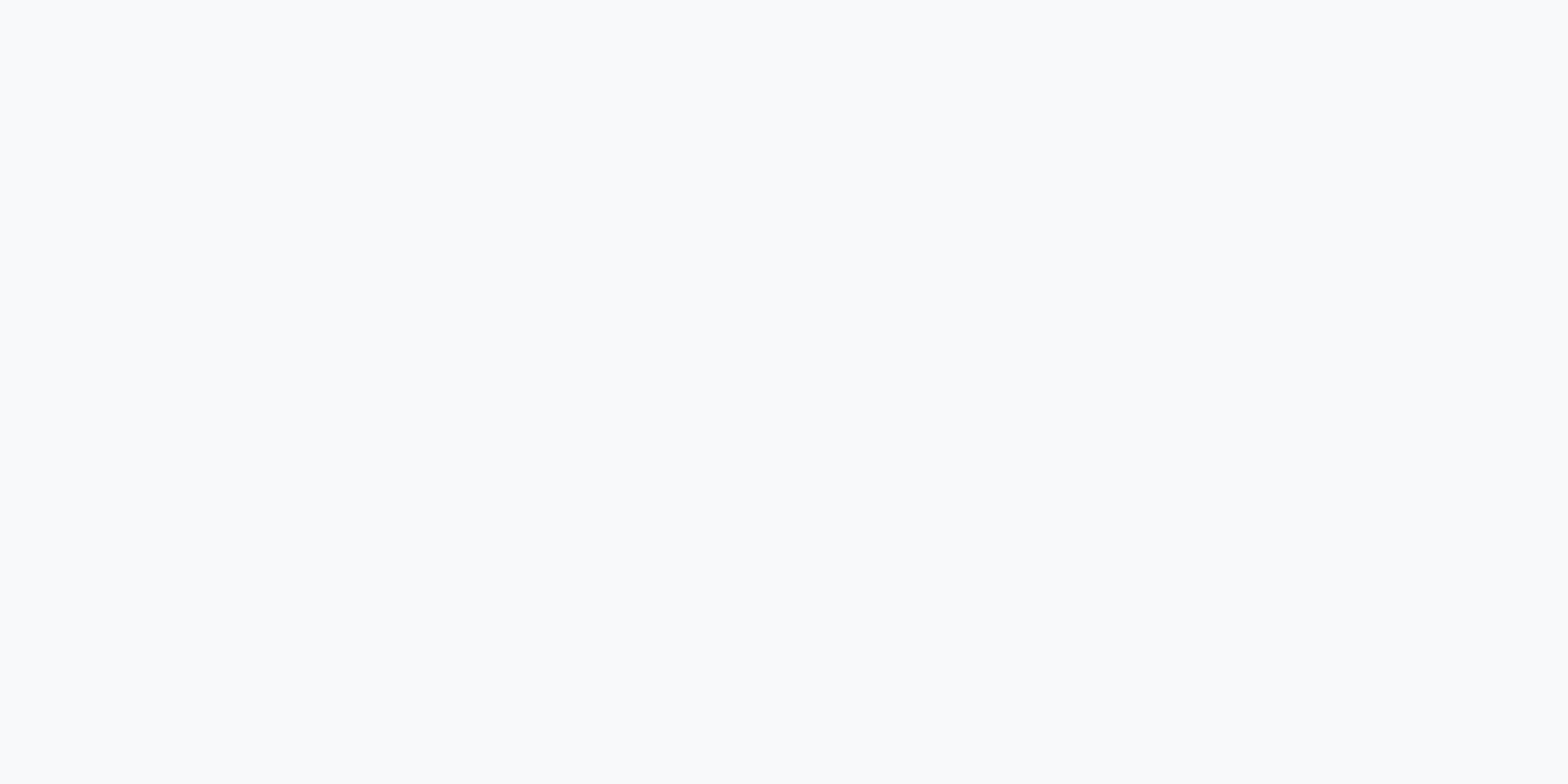 scroll, scrollTop: 0, scrollLeft: 0, axis: both 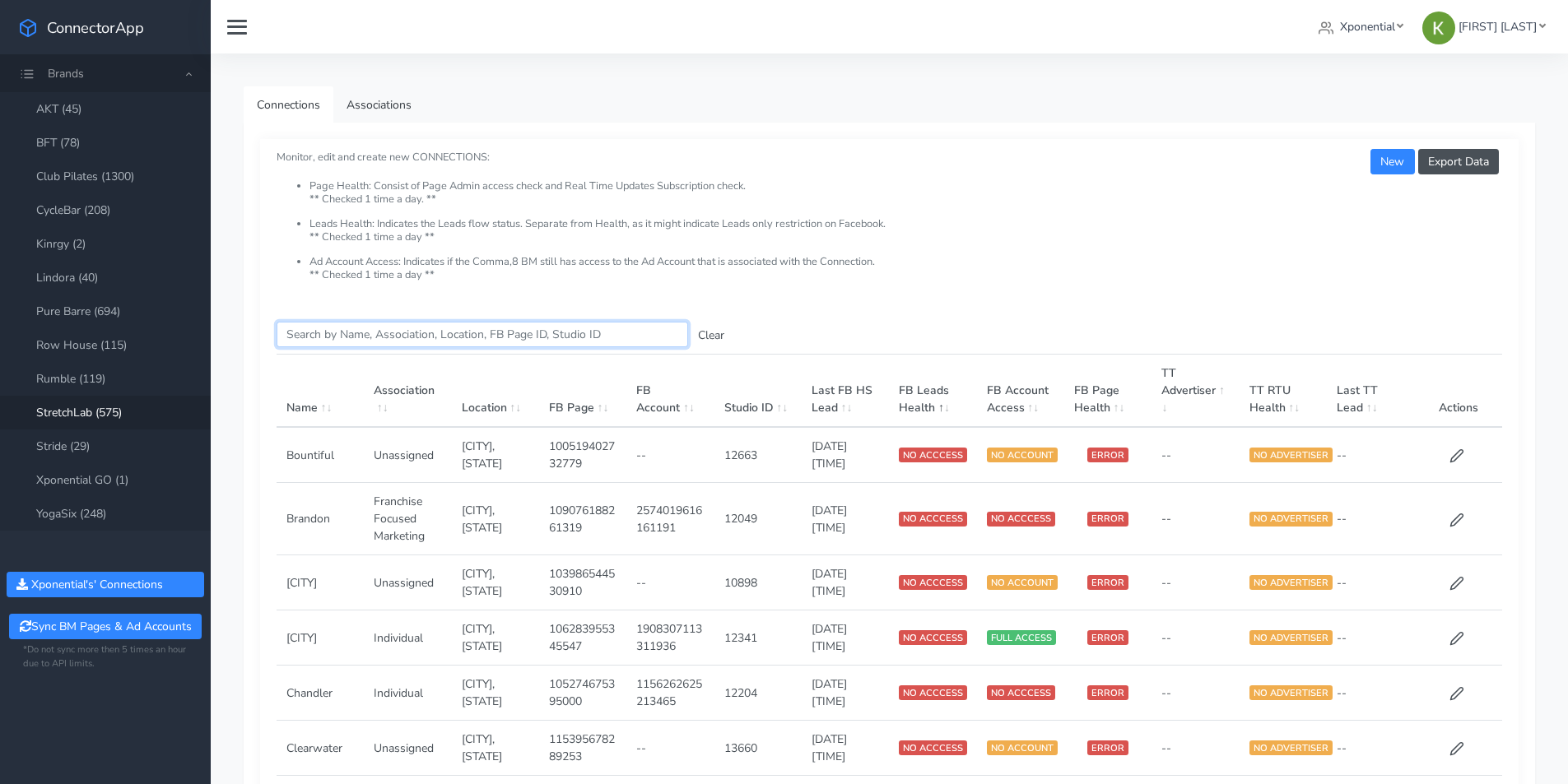 click on "Search this table" at bounding box center (482, 334) 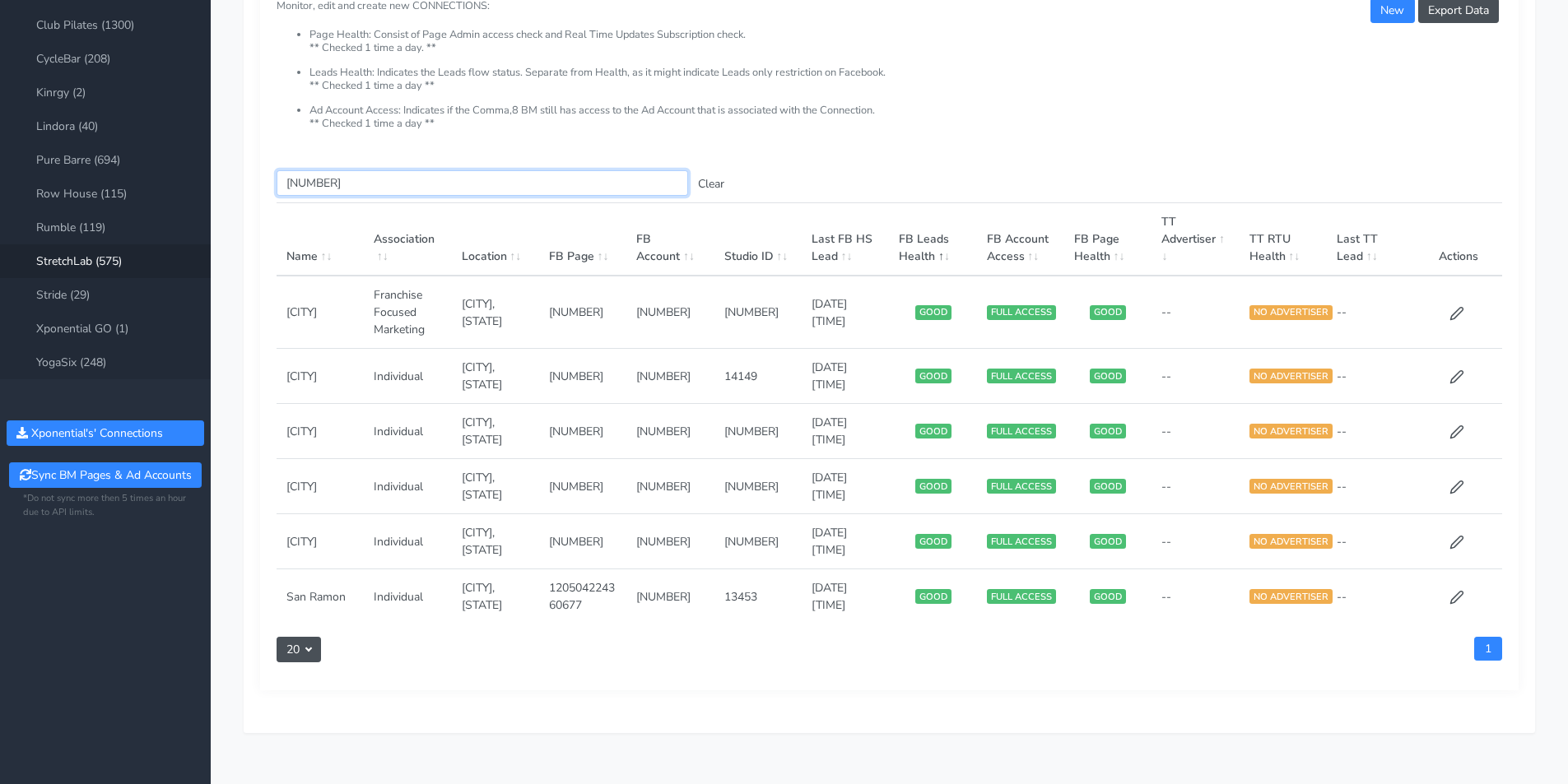 scroll, scrollTop: 165, scrollLeft: 0, axis: vertical 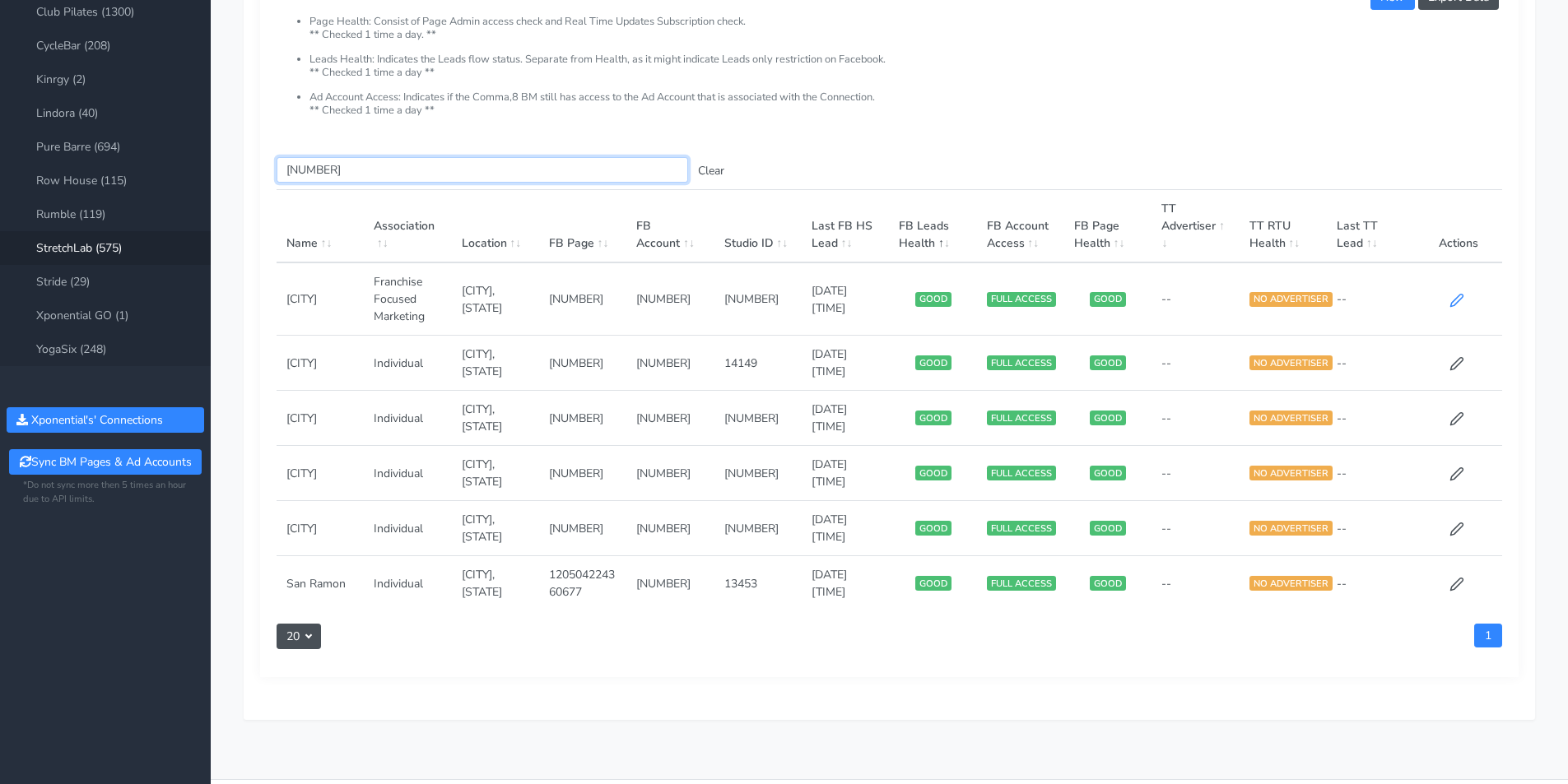 type on "[NUMBER]" 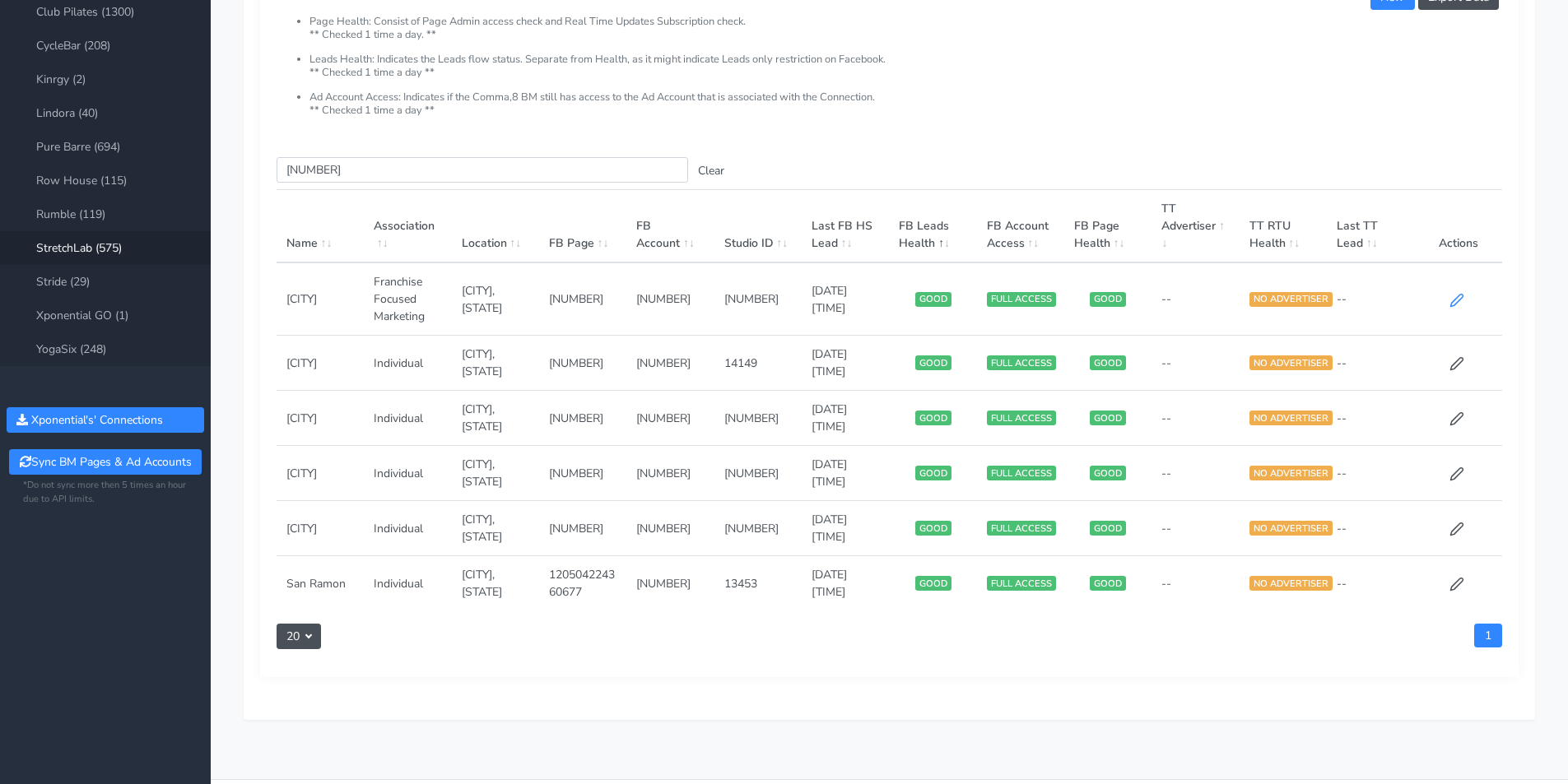 click at bounding box center [1457, 300] 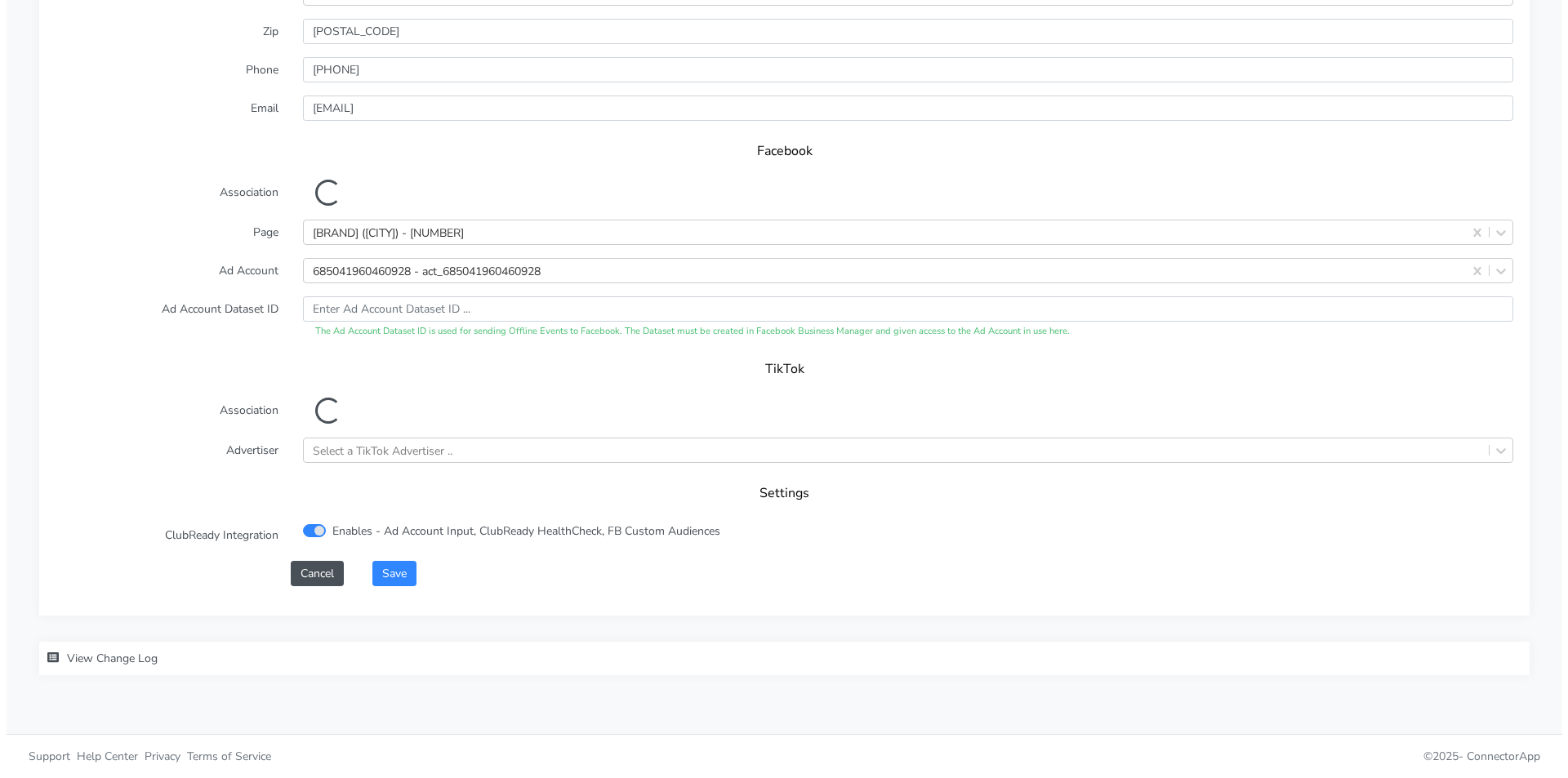 scroll, scrollTop: 1510, scrollLeft: 0, axis: vertical 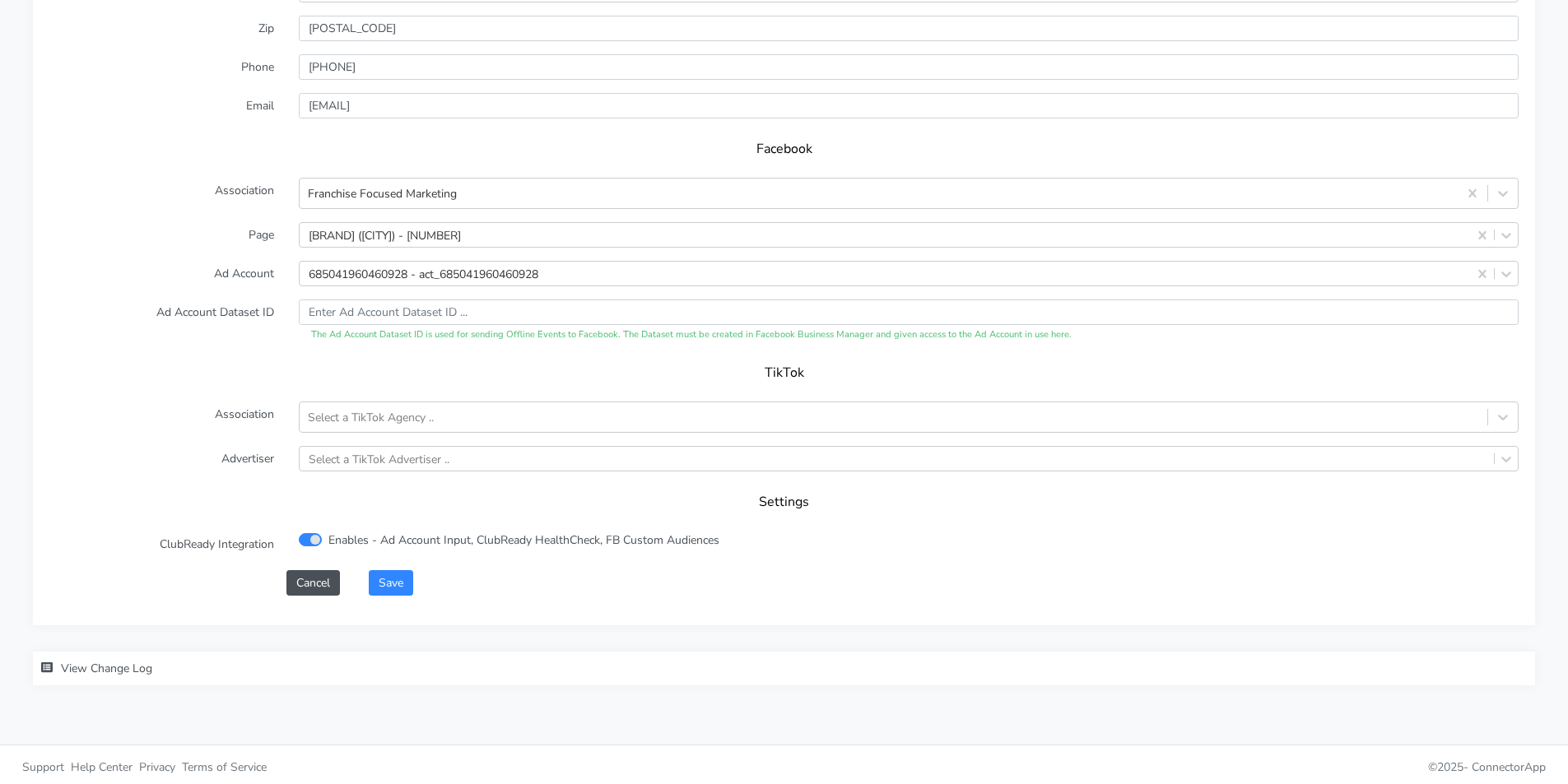 click on "View Change Log" at bounding box center (106, 668) 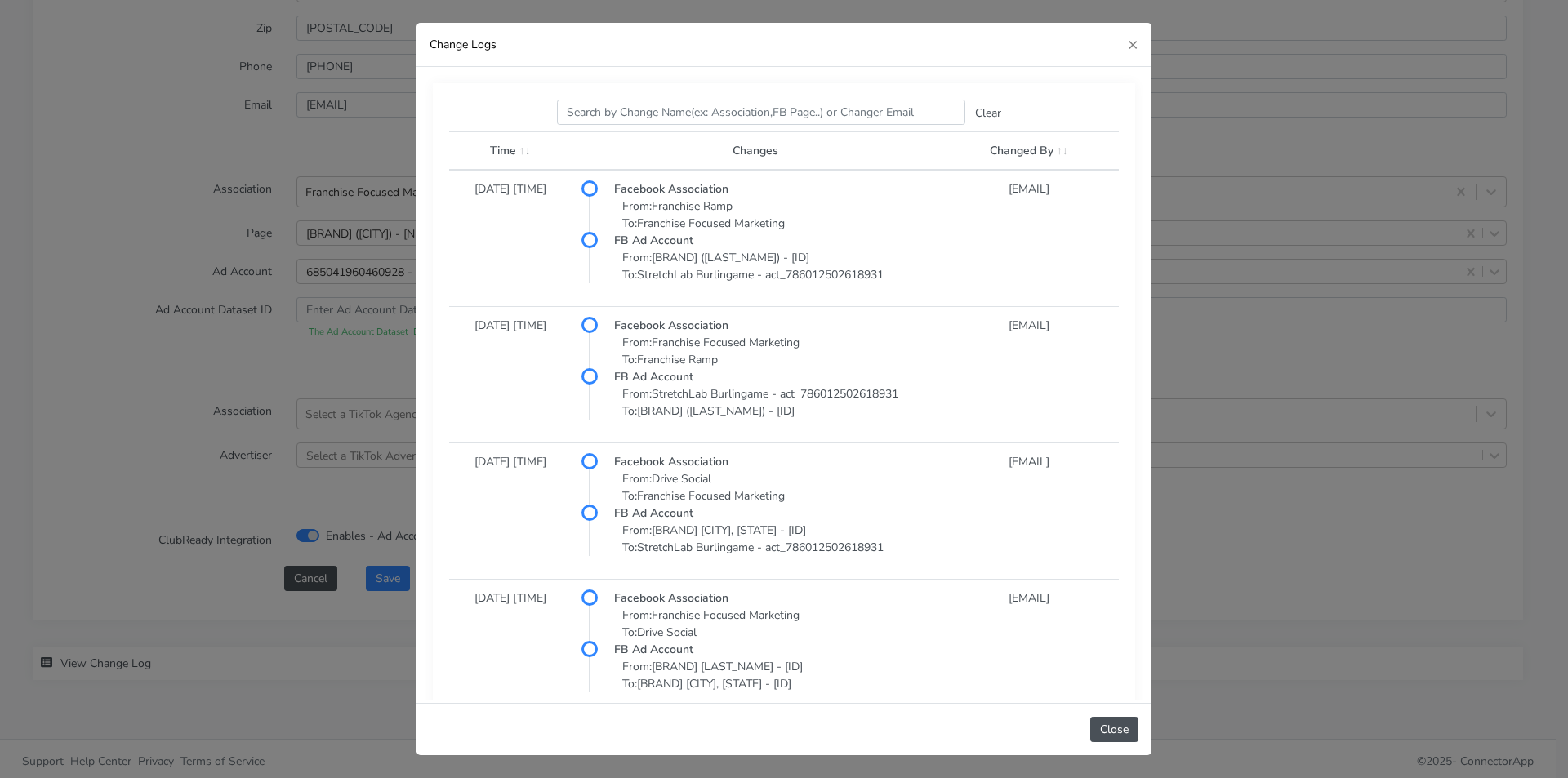 scroll, scrollTop: 1549, scrollLeft: 0, axis: vertical 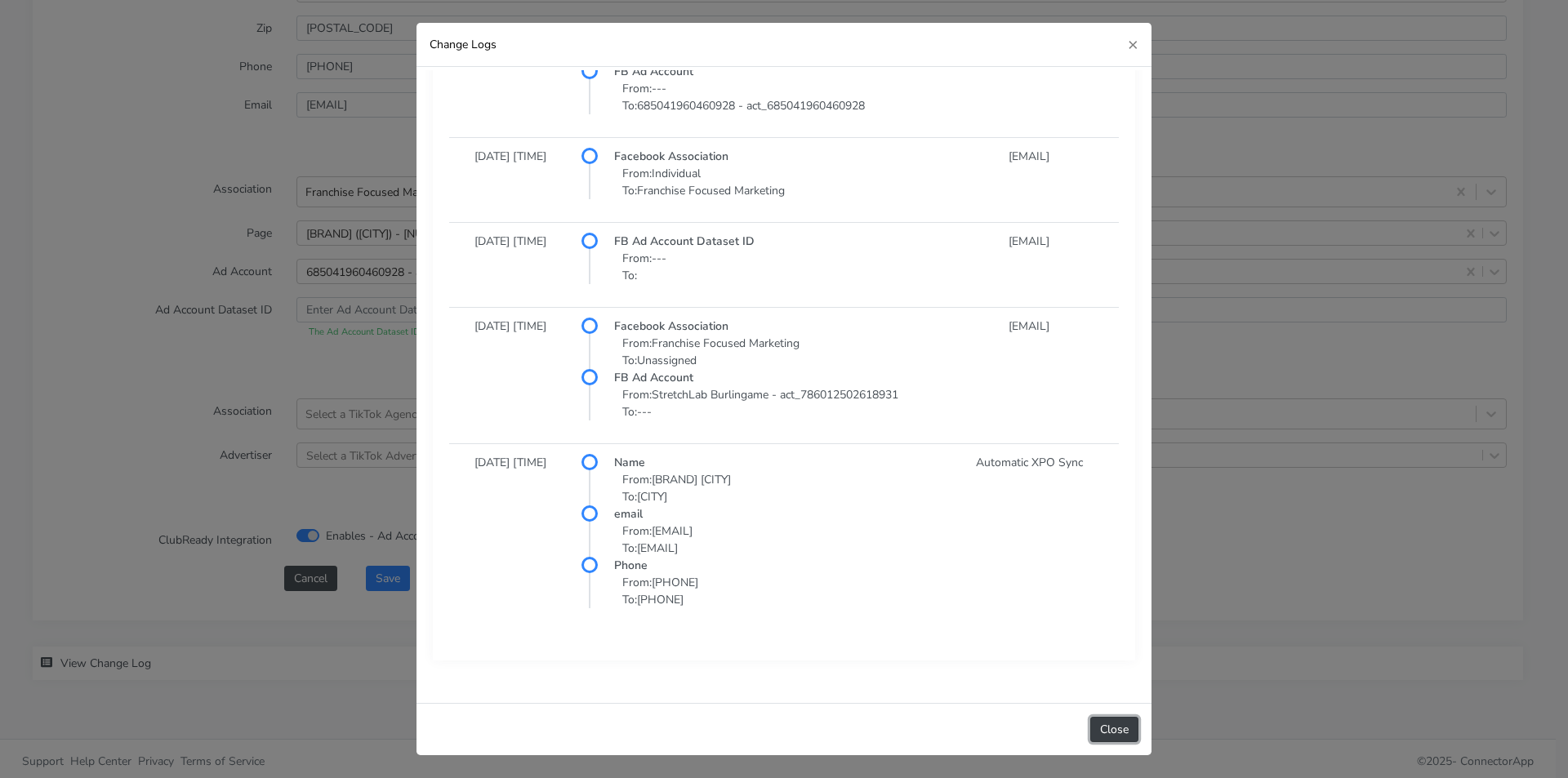 click on "Close" at bounding box center [1114, 729] 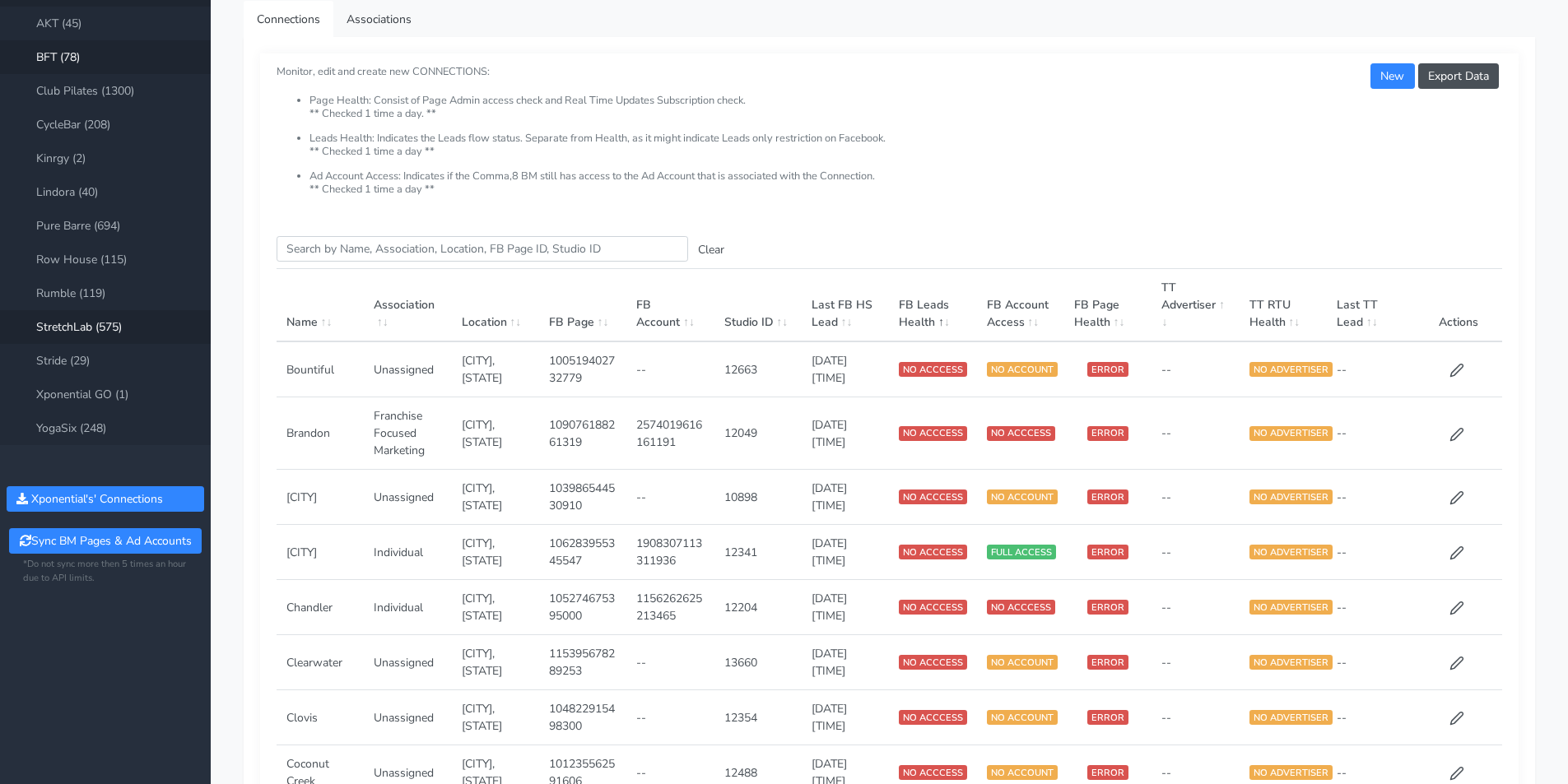scroll, scrollTop: 0, scrollLeft: 0, axis: both 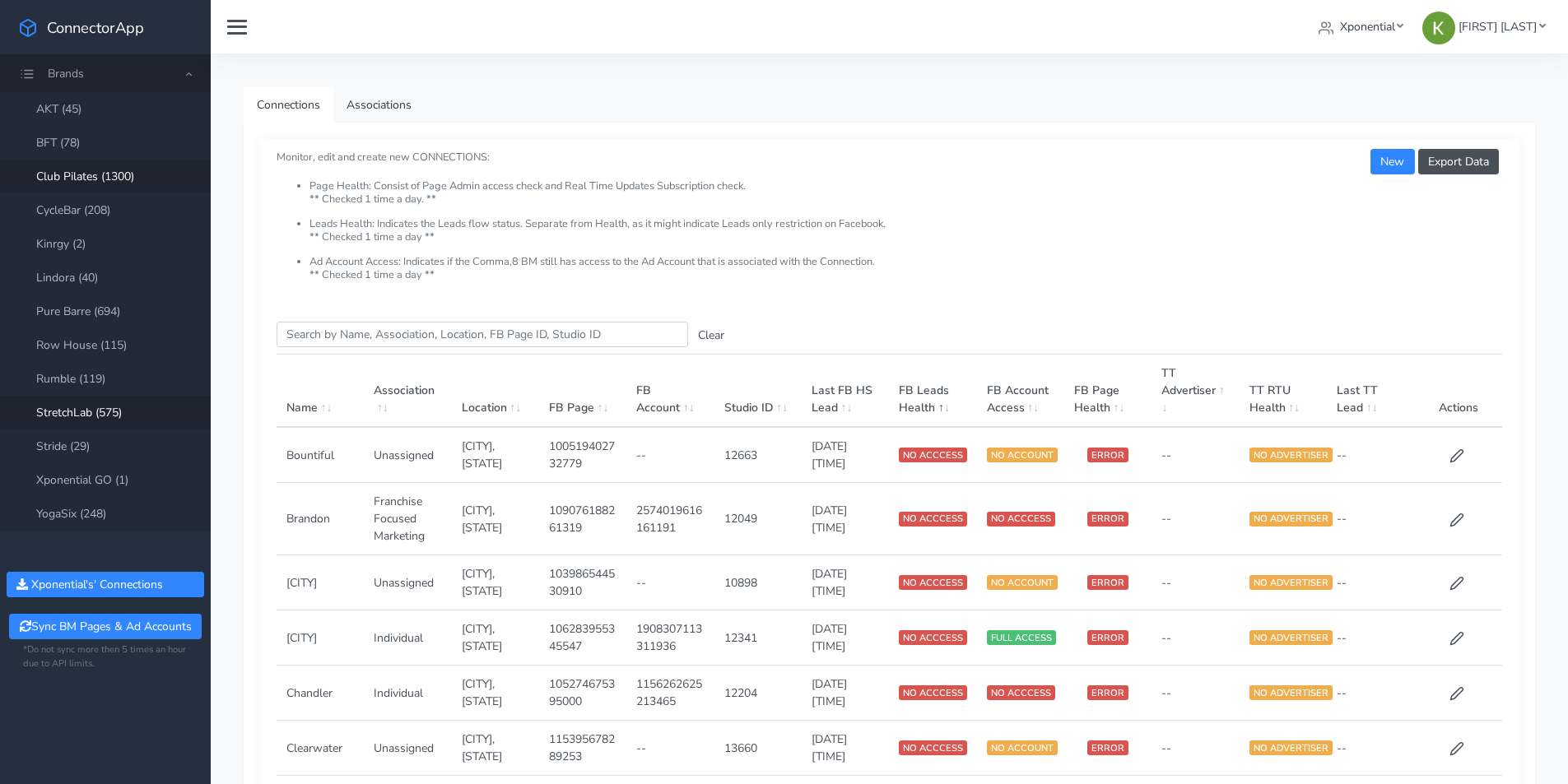 click on "Club Pilates (1300)" at bounding box center (105, 176) 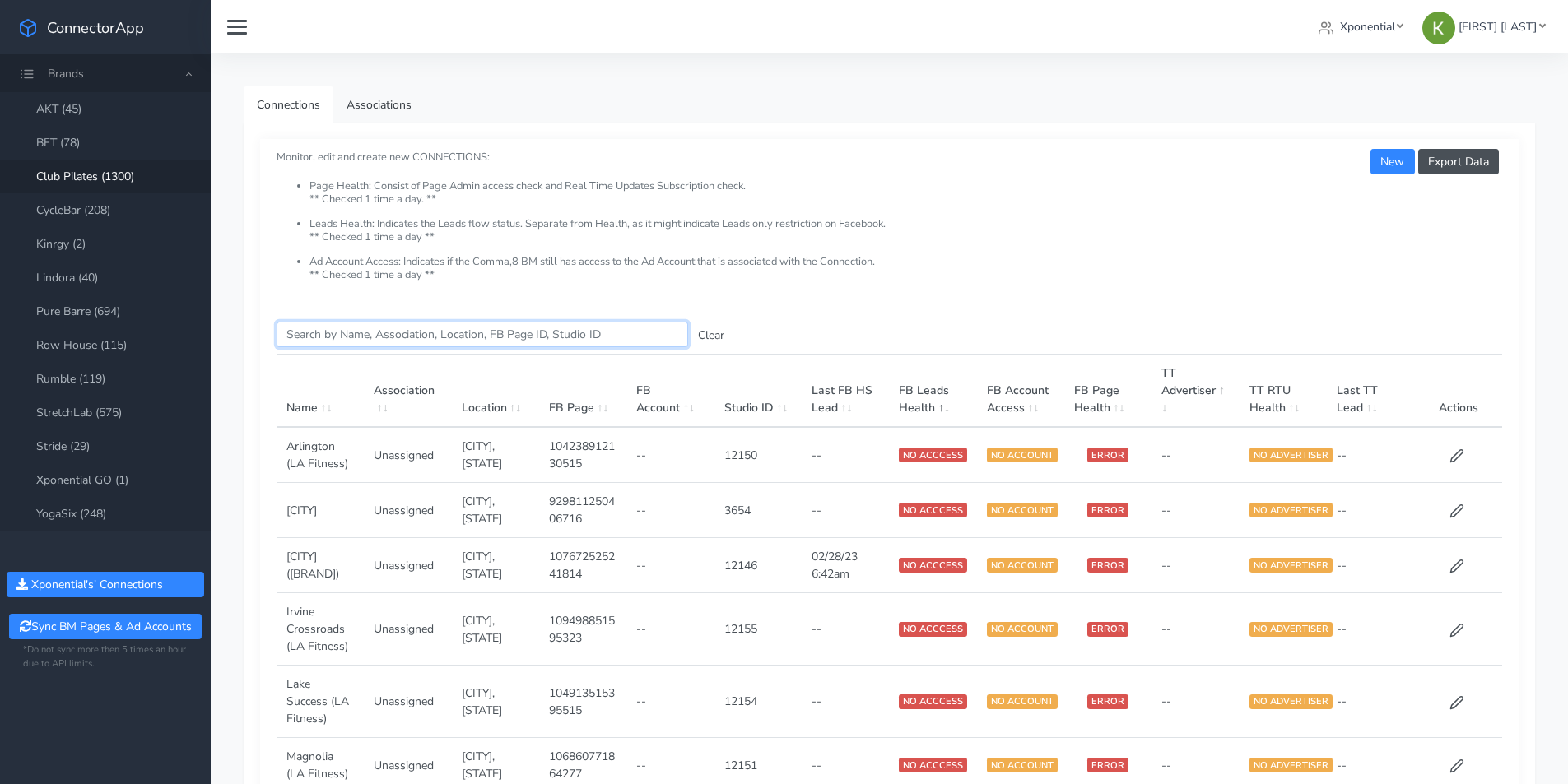 click on "Search this table" at bounding box center [482, 334] 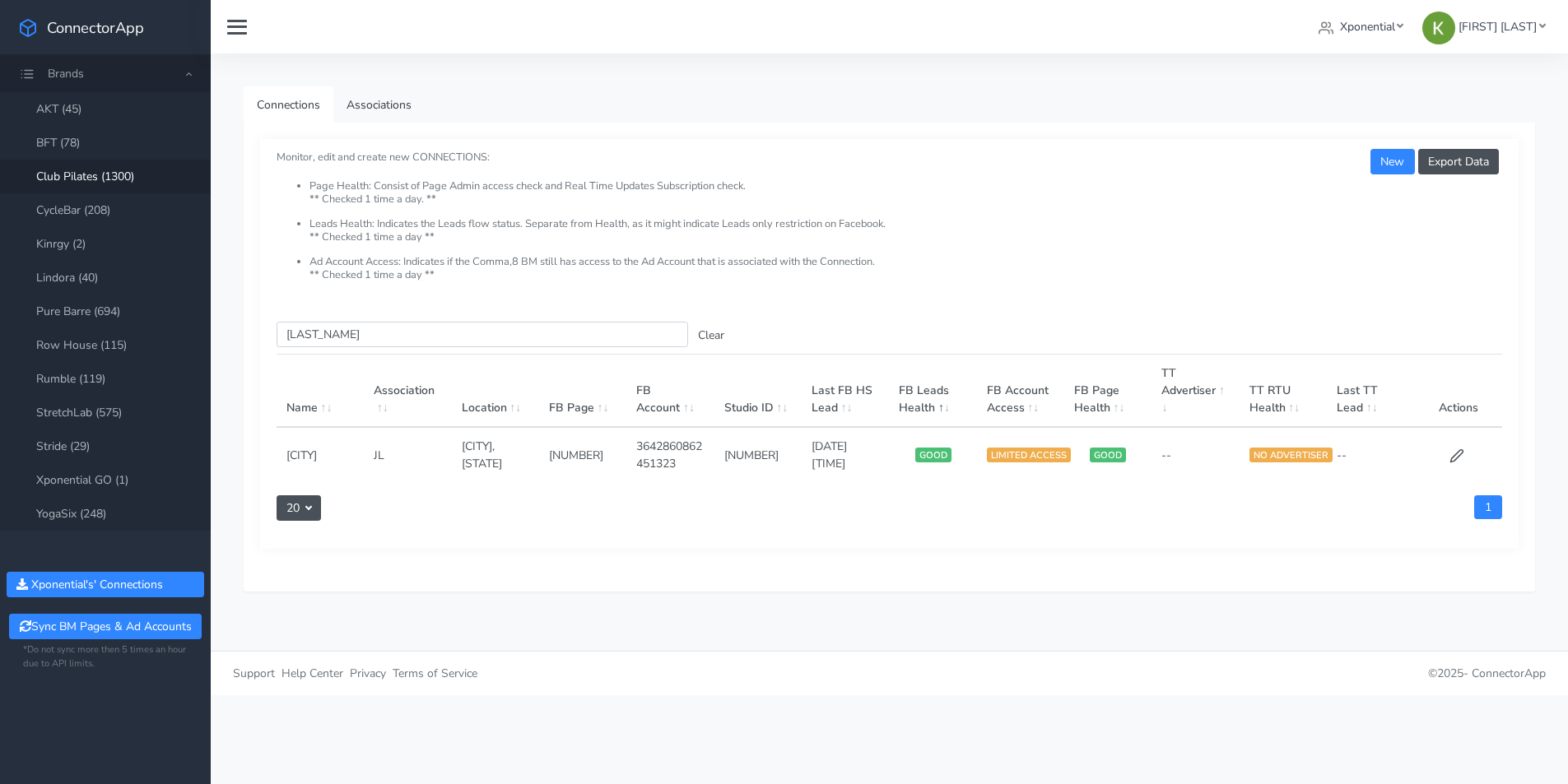 click on "3642860862451323" at bounding box center (670, 454) 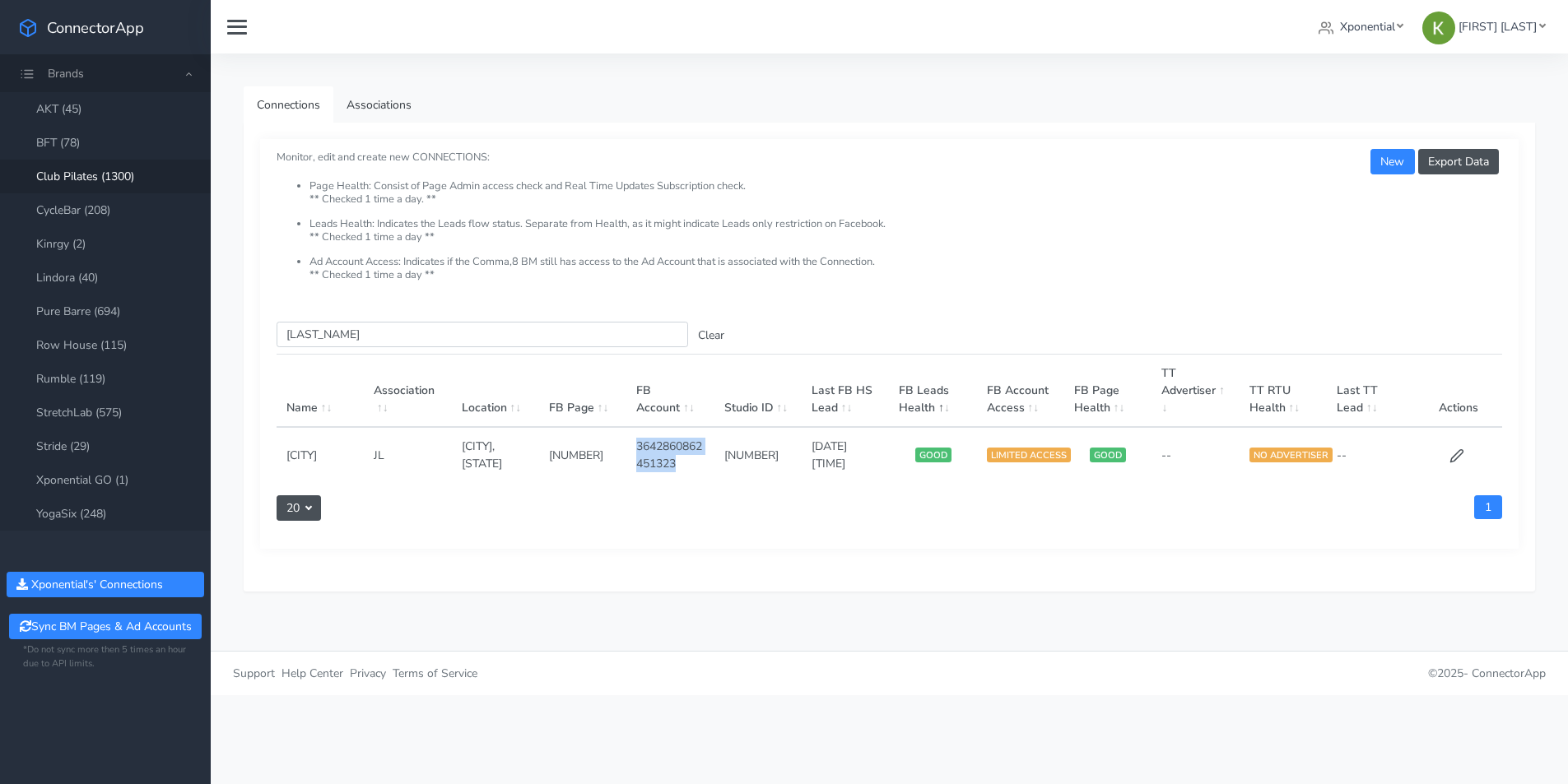 click on "3642860862451323" at bounding box center (670, 454) 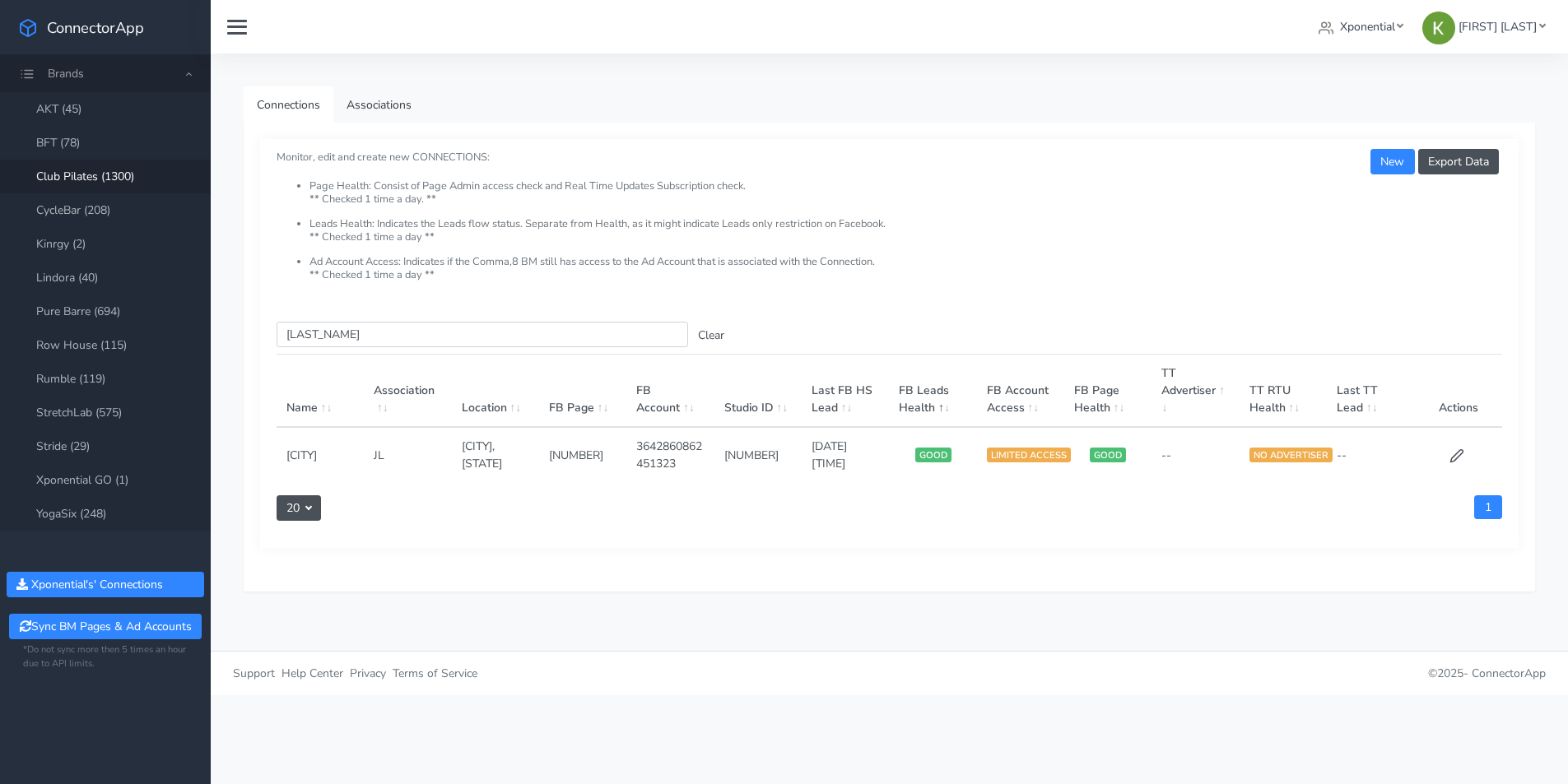 click on "[NUMBER]" at bounding box center (758, 454) 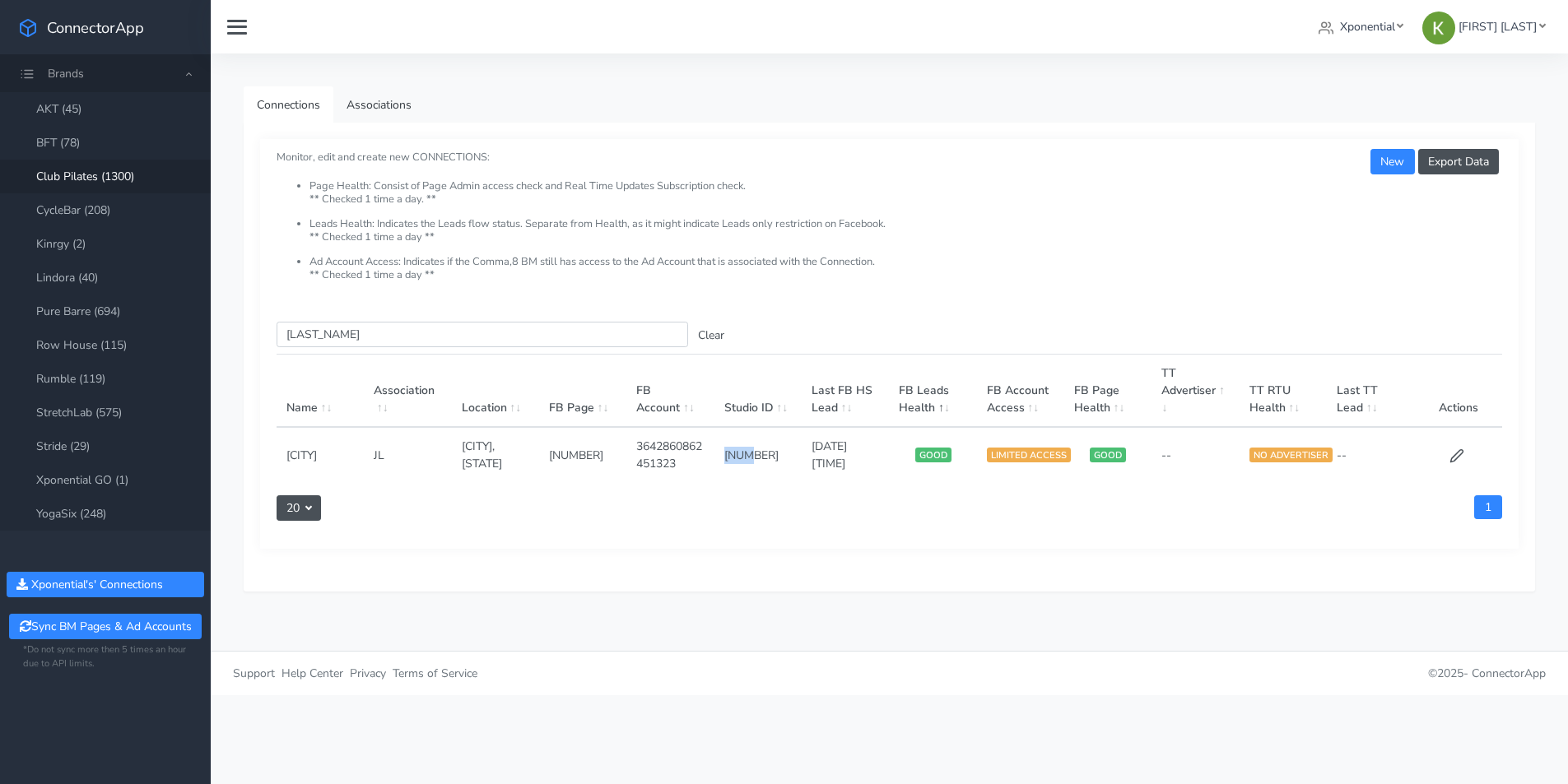 click on "[NUMBER]" at bounding box center [758, 454] 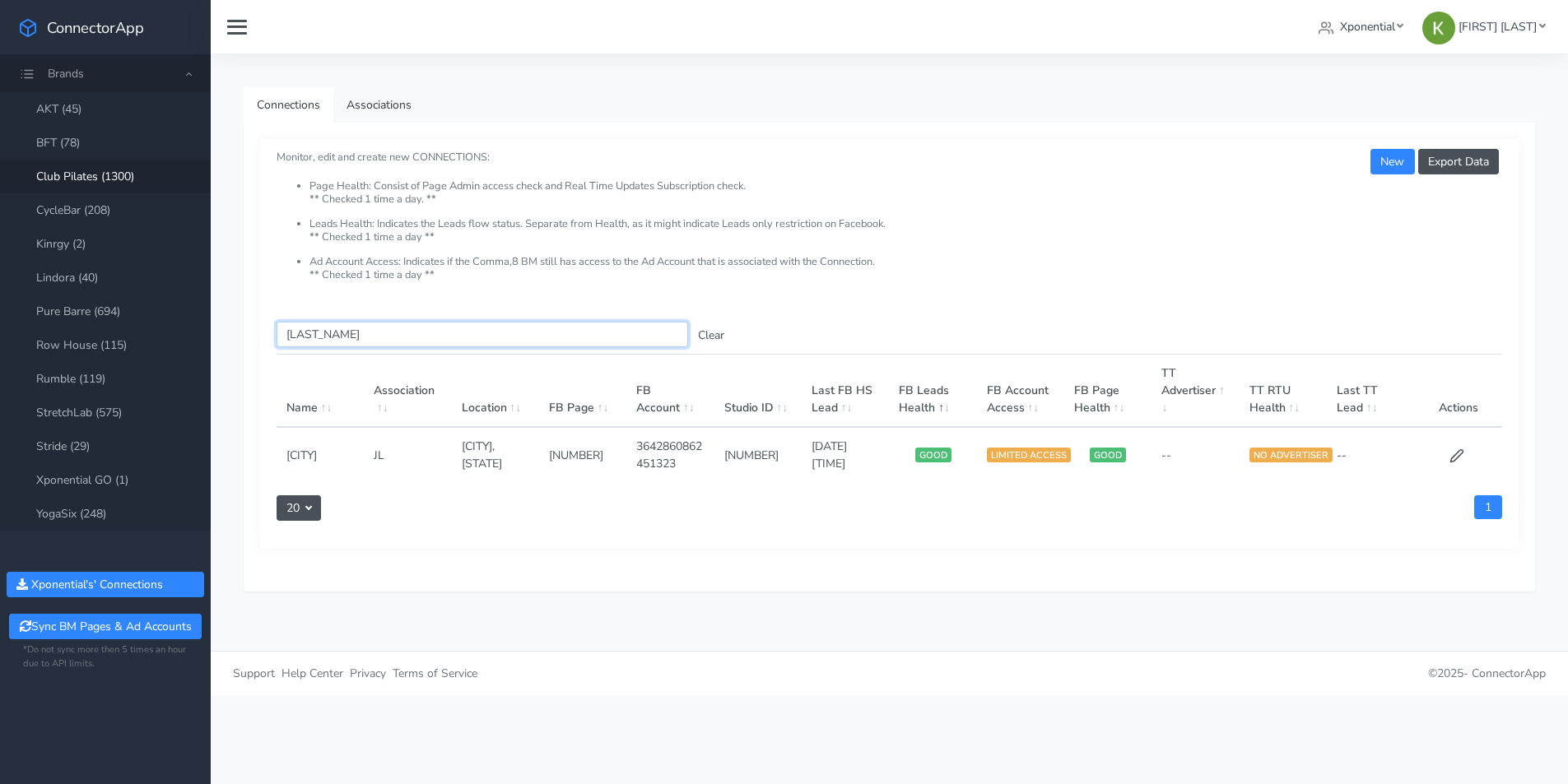 click on "[LAST_NAME]" at bounding box center [482, 334] 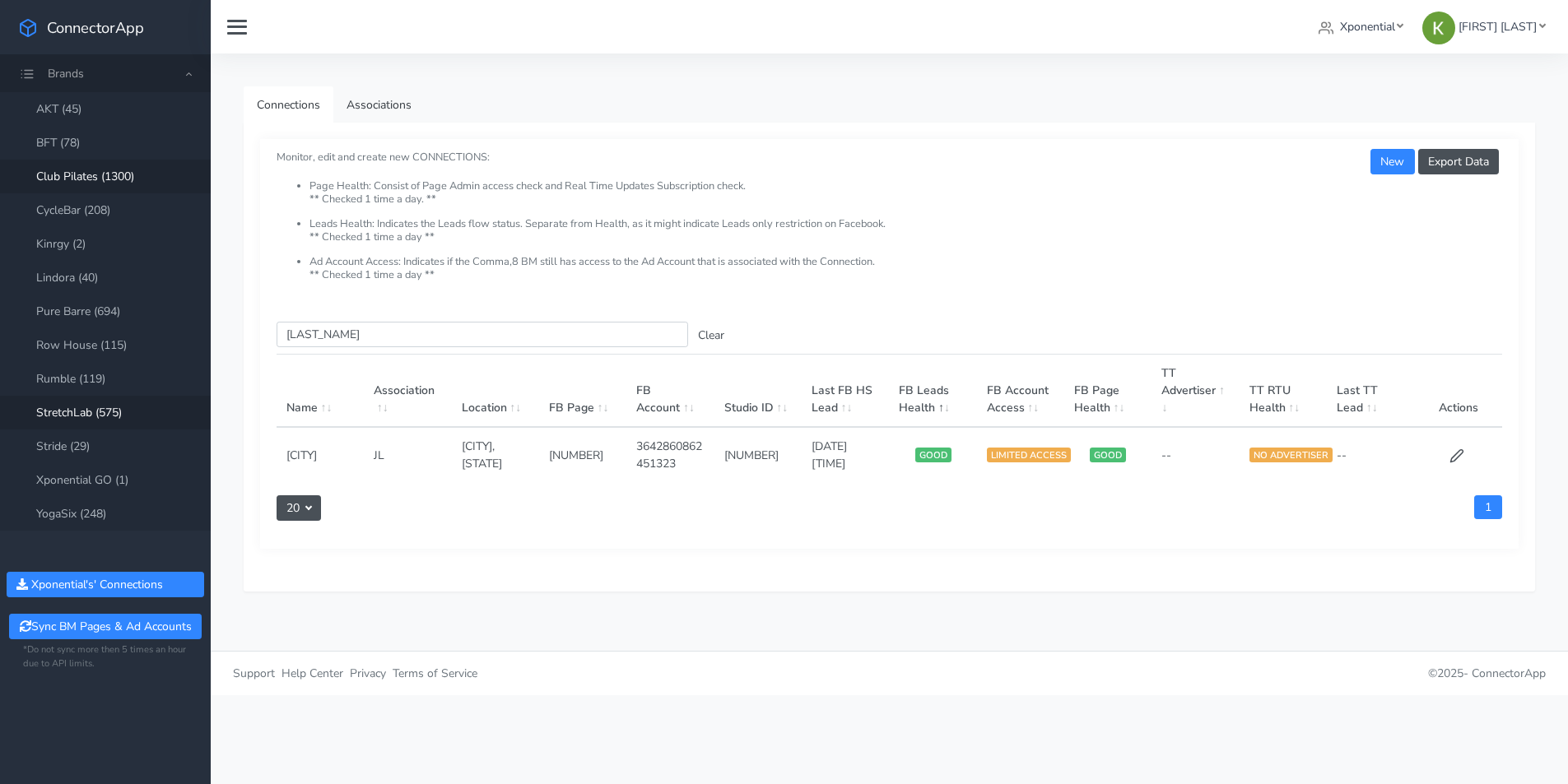 click on "StretchLab (575)" at bounding box center (105, 412) 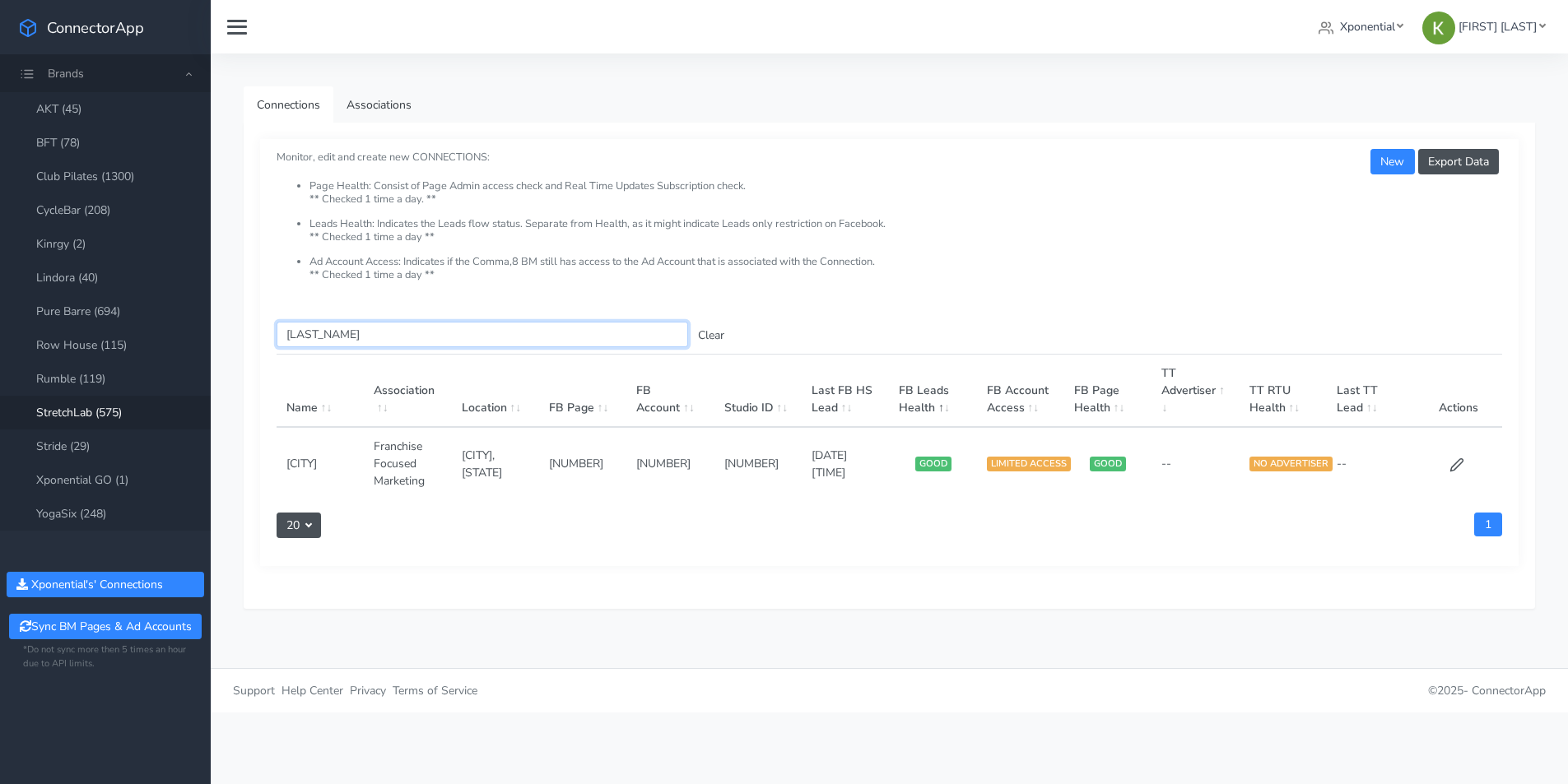 click on "[LAST_NAME]" at bounding box center [482, 334] 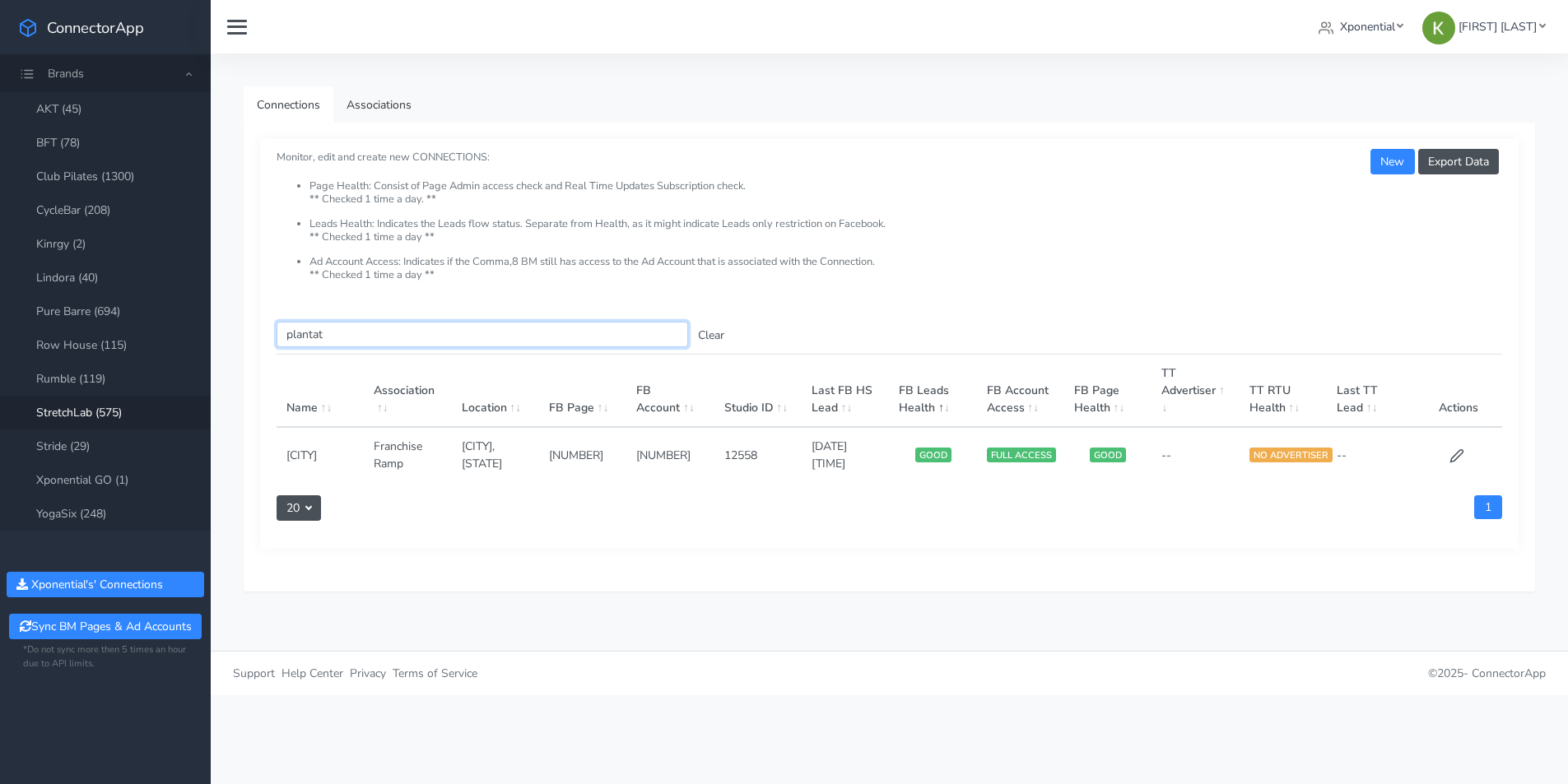 type on "plantat" 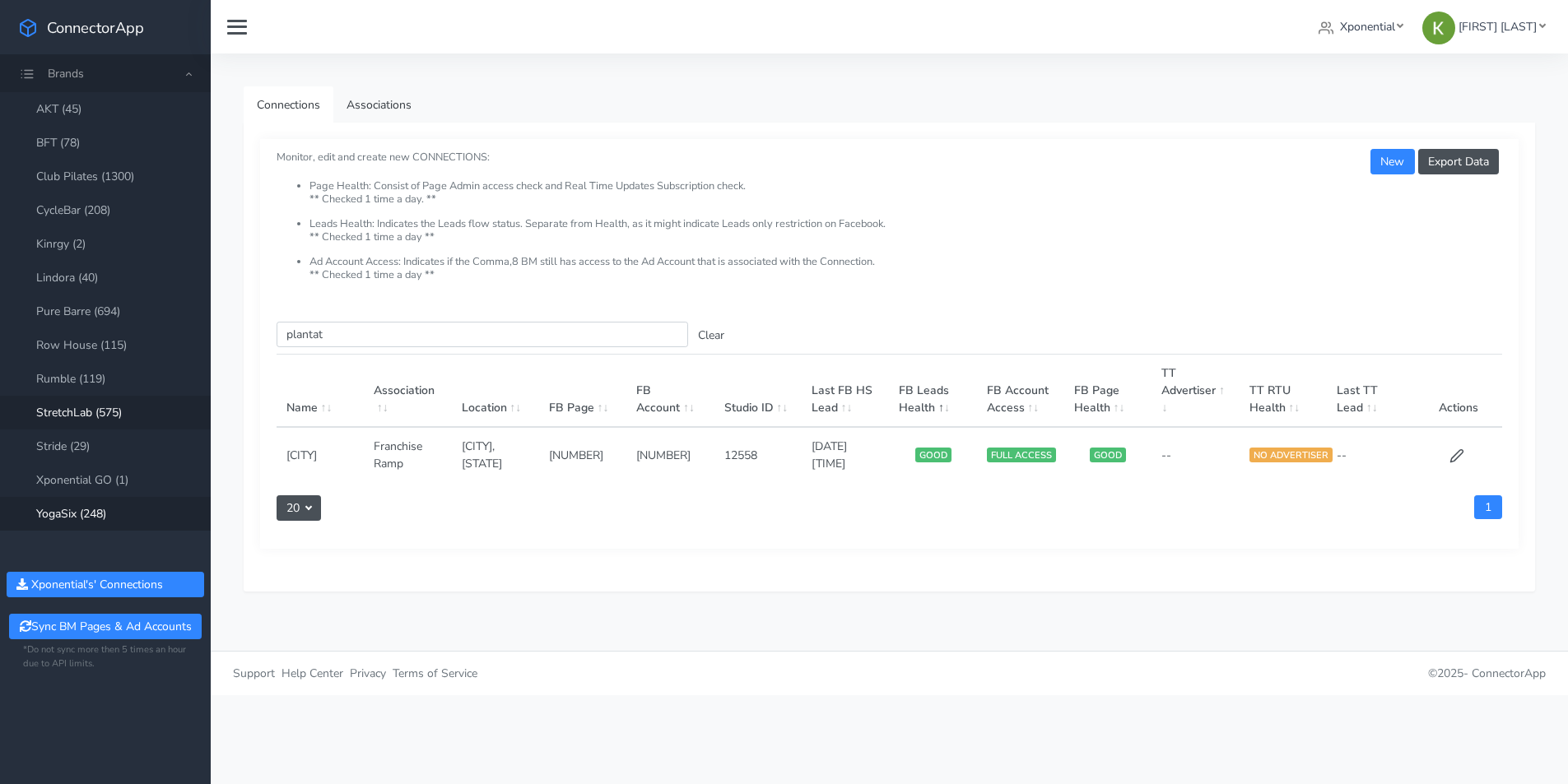 click on "YogaSix (248)" at bounding box center [105, 513] 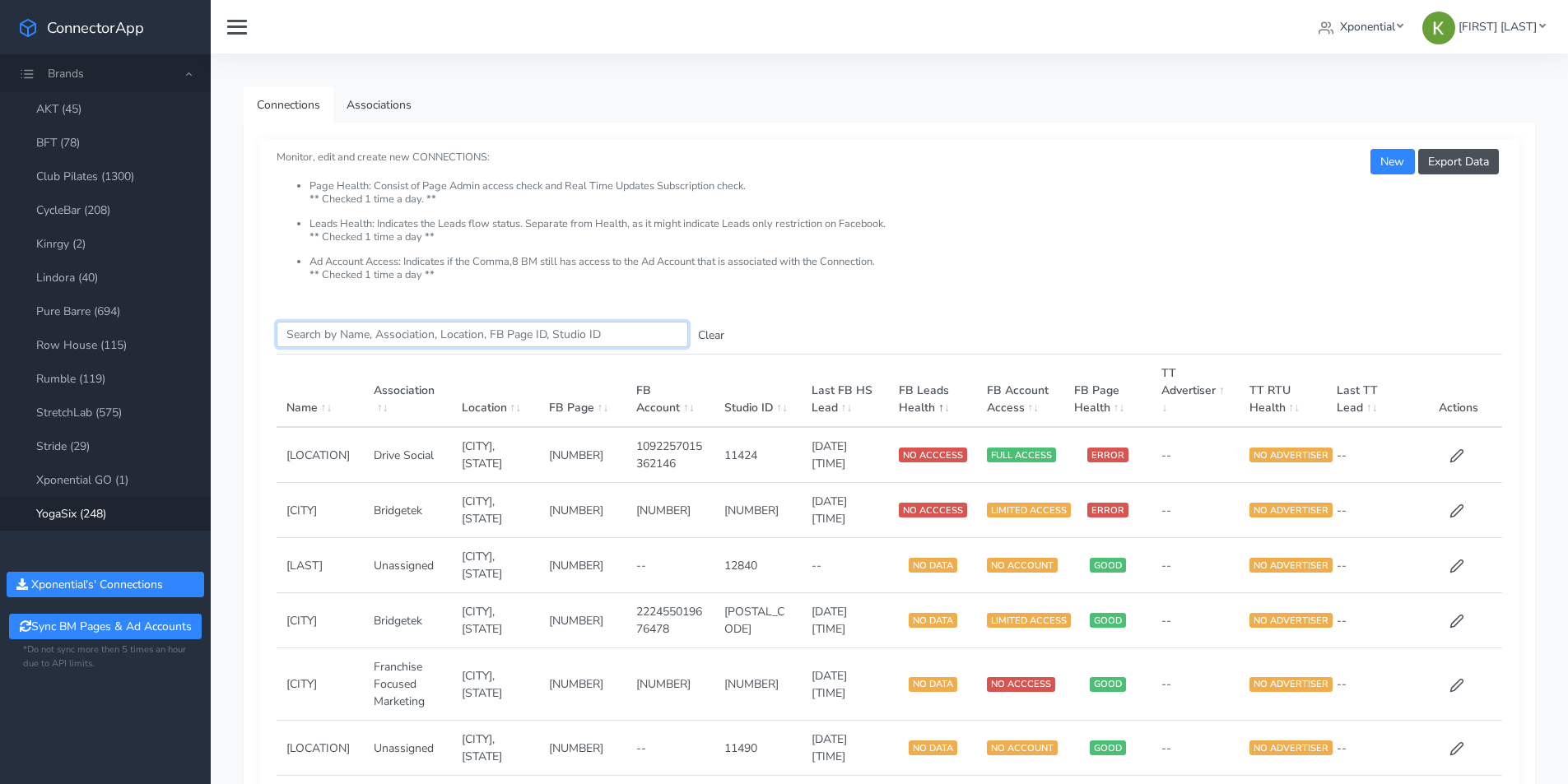 click on "Search this table" at bounding box center (482, 334) 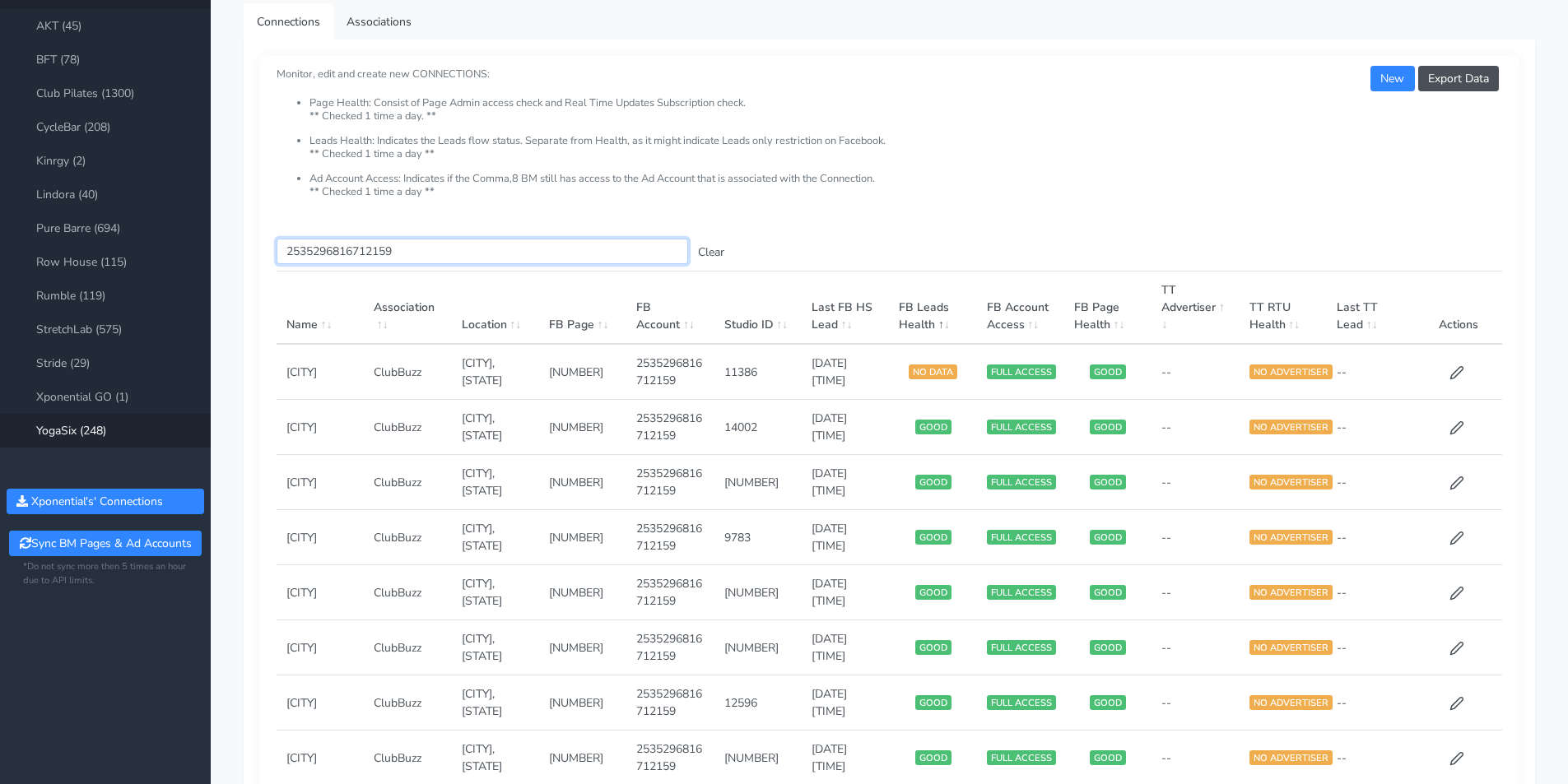 scroll, scrollTop: 82, scrollLeft: 0, axis: vertical 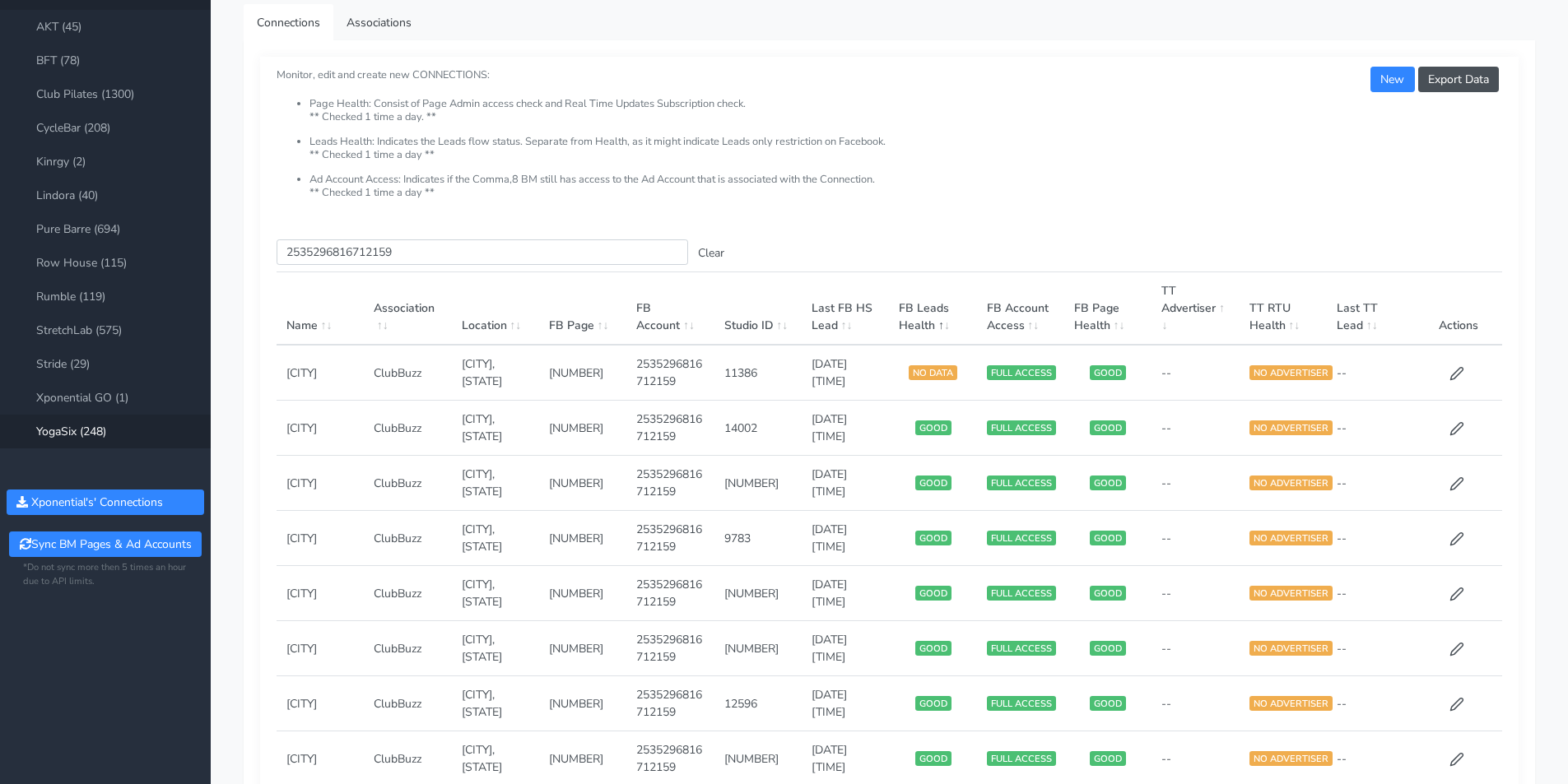 click on "ClubBuzz" at bounding box center [407, 373] 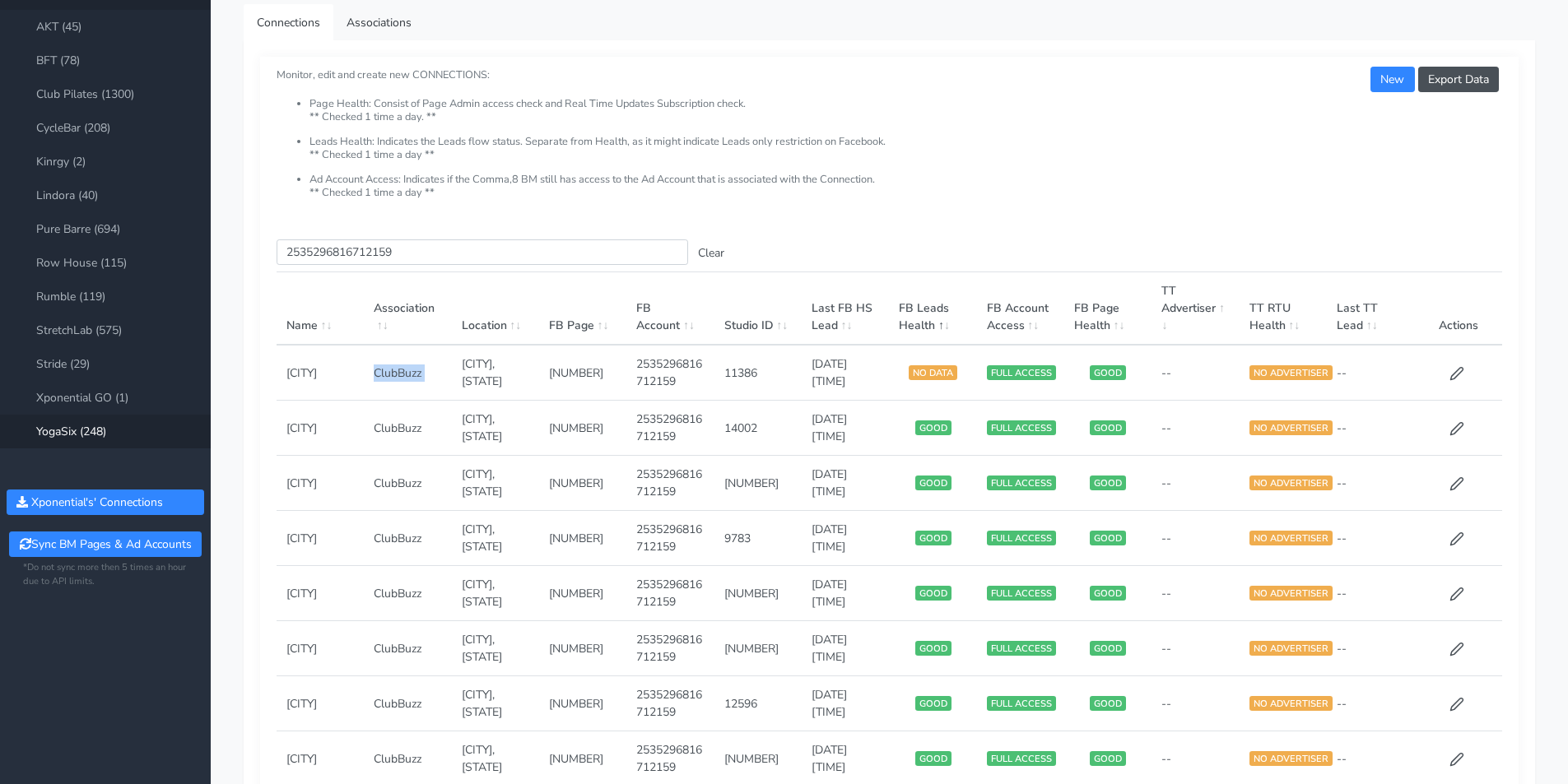 click on "ClubBuzz" at bounding box center (407, 373) 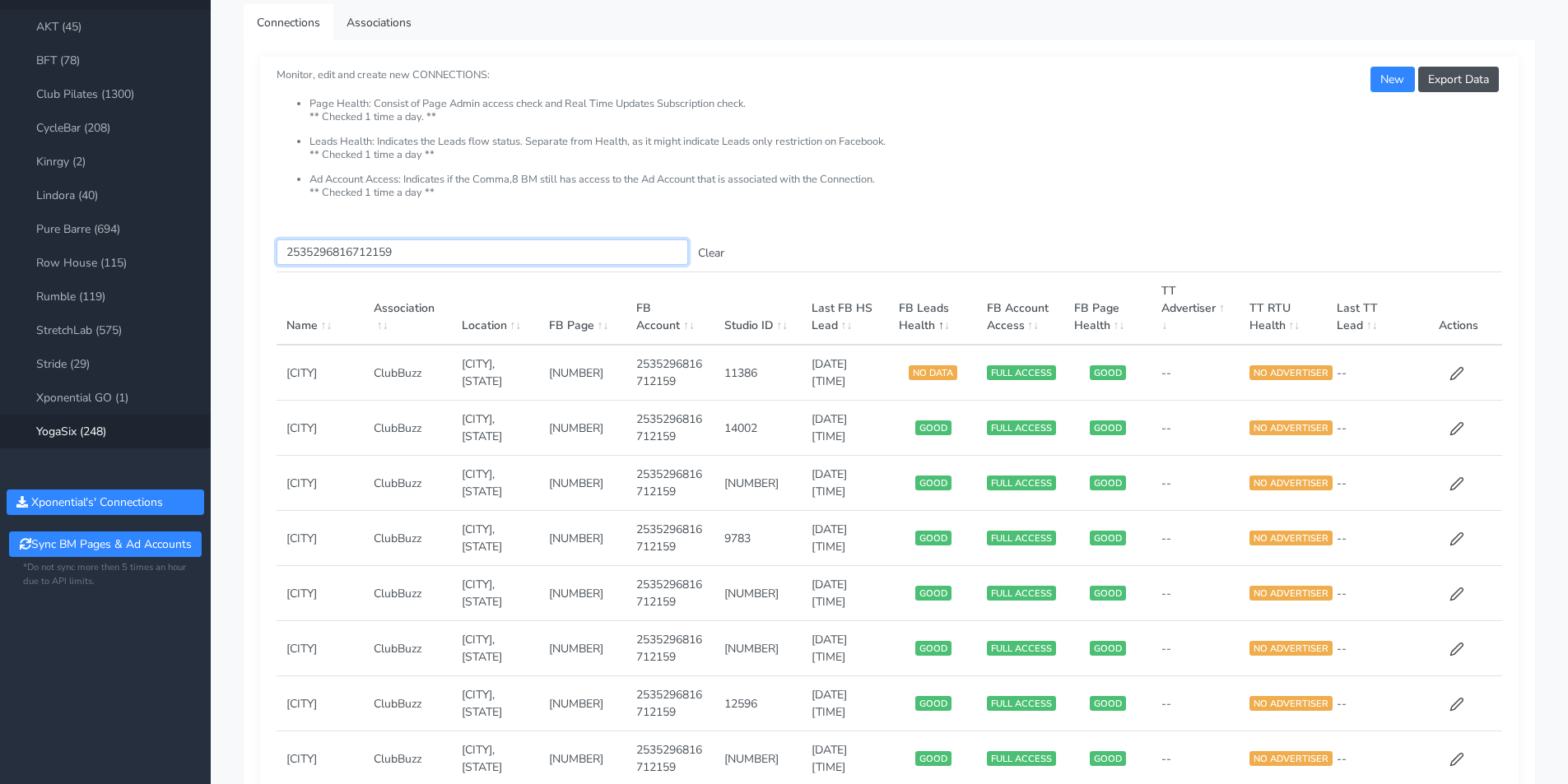 click on "2535296816712159" at bounding box center (482, 252) 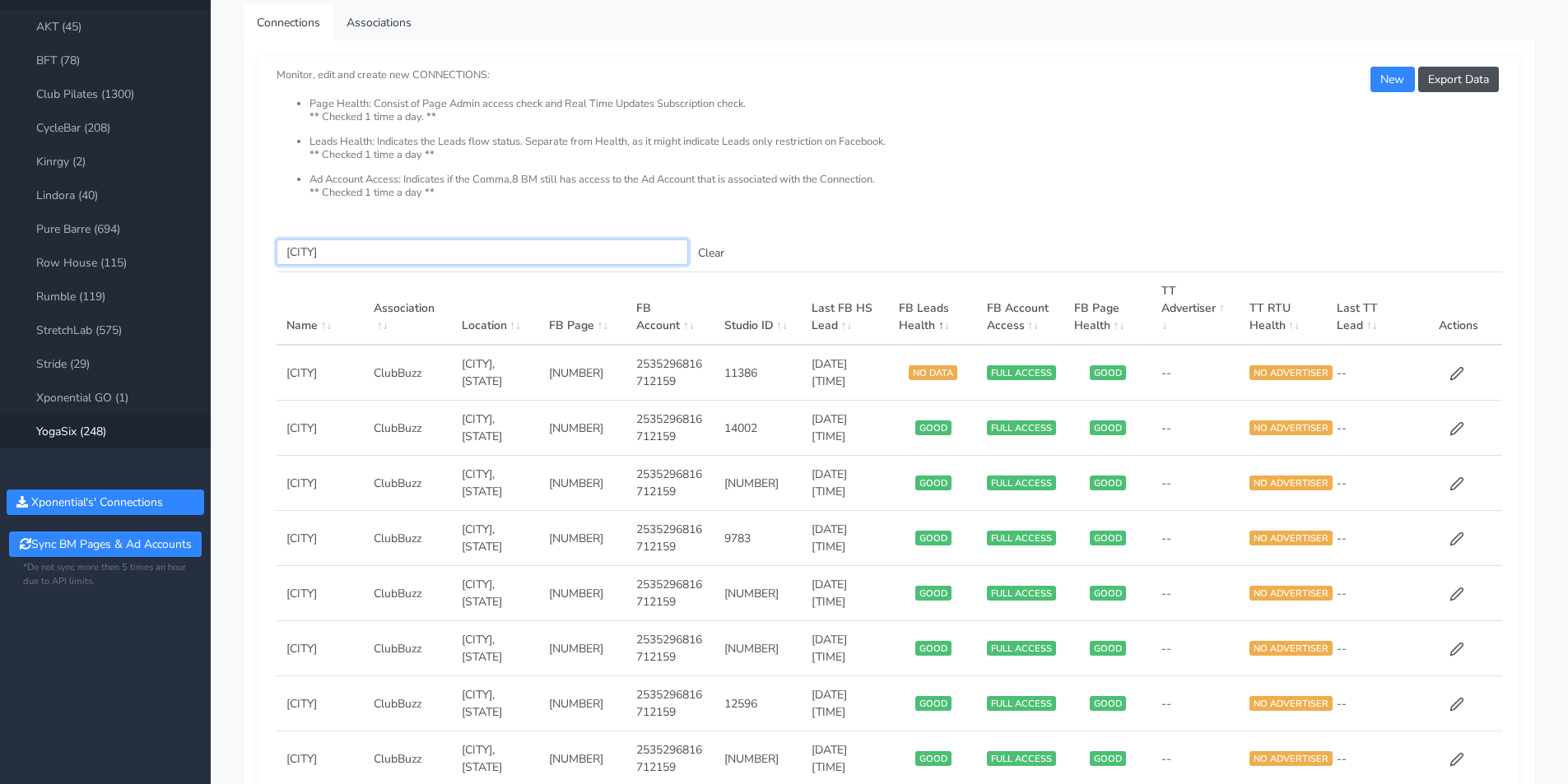 scroll, scrollTop: 0, scrollLeft: 0, axis: both 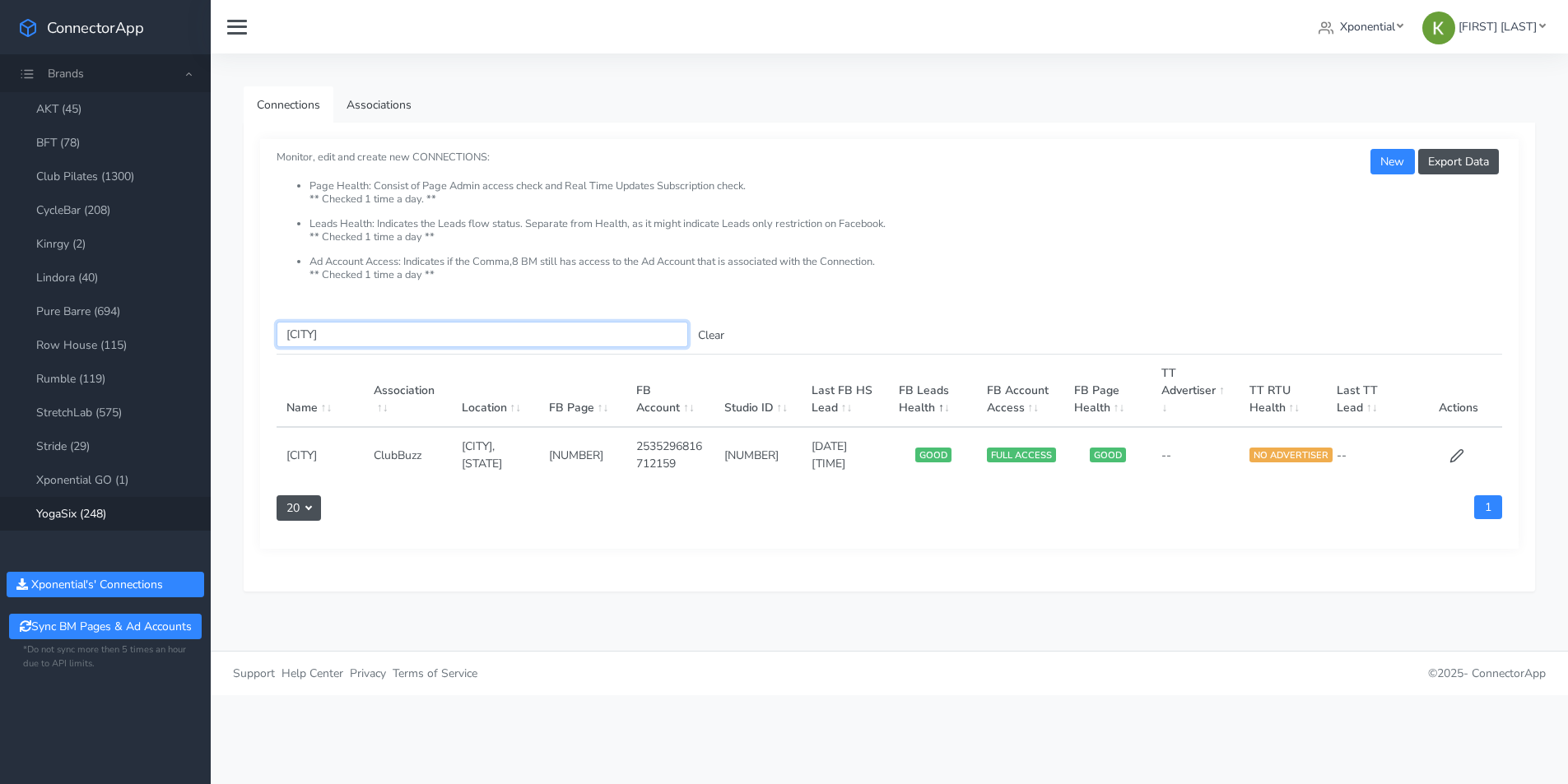 type on "[CITY]" 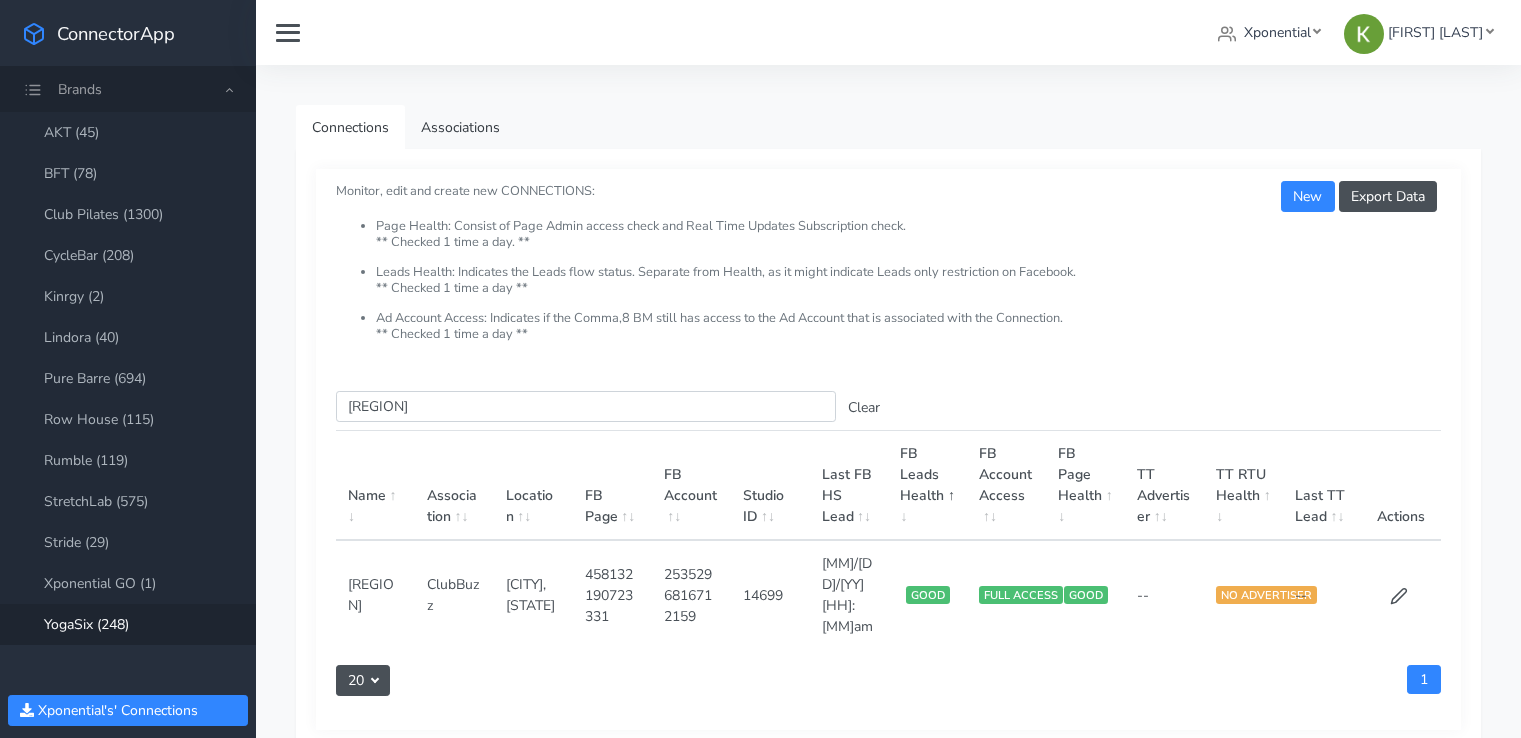 scroll, scrollTop: 0, scrollLeft: 0, axis: both 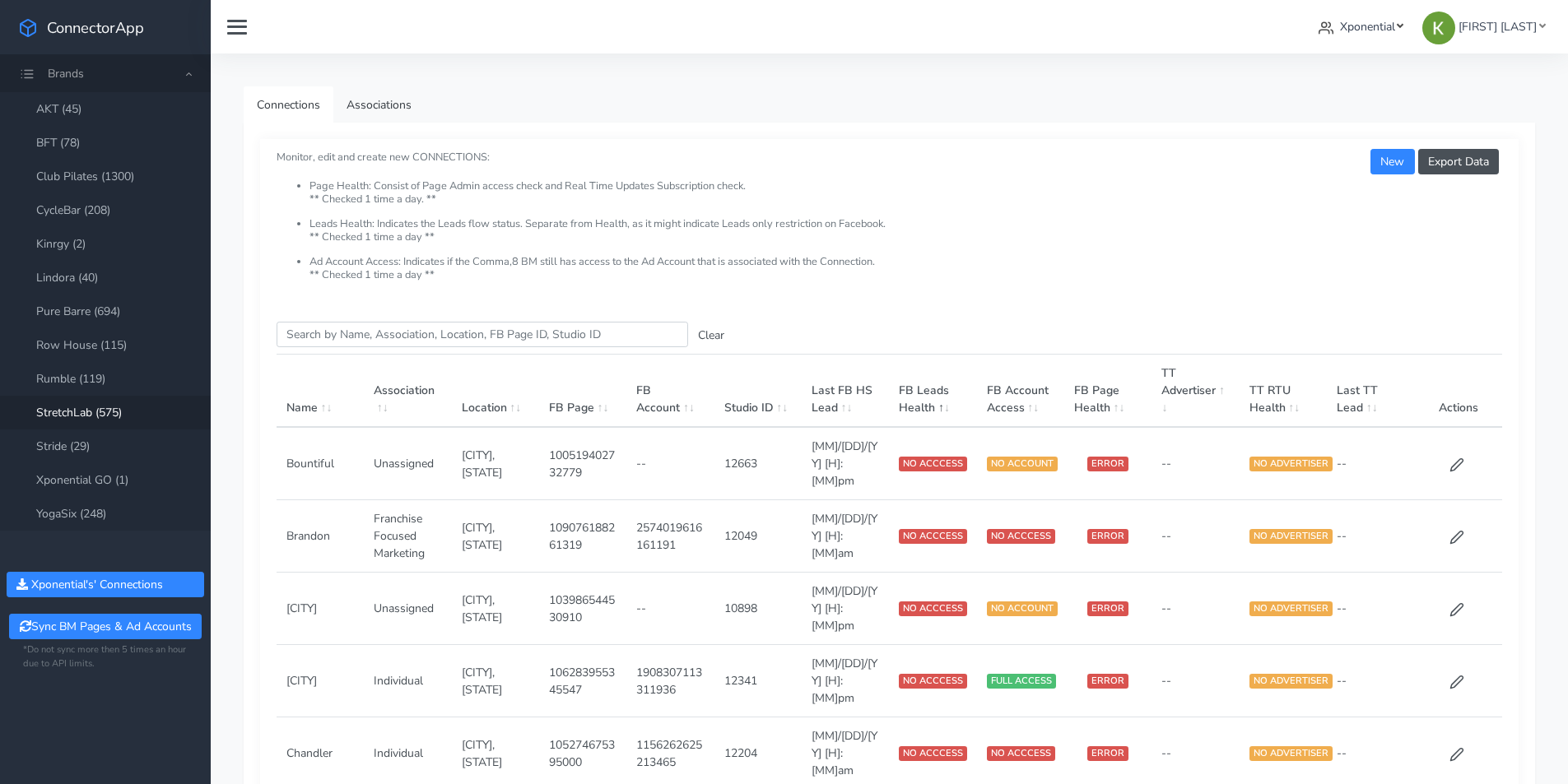 click on "Xponential" at bounding box center [1367, 26] 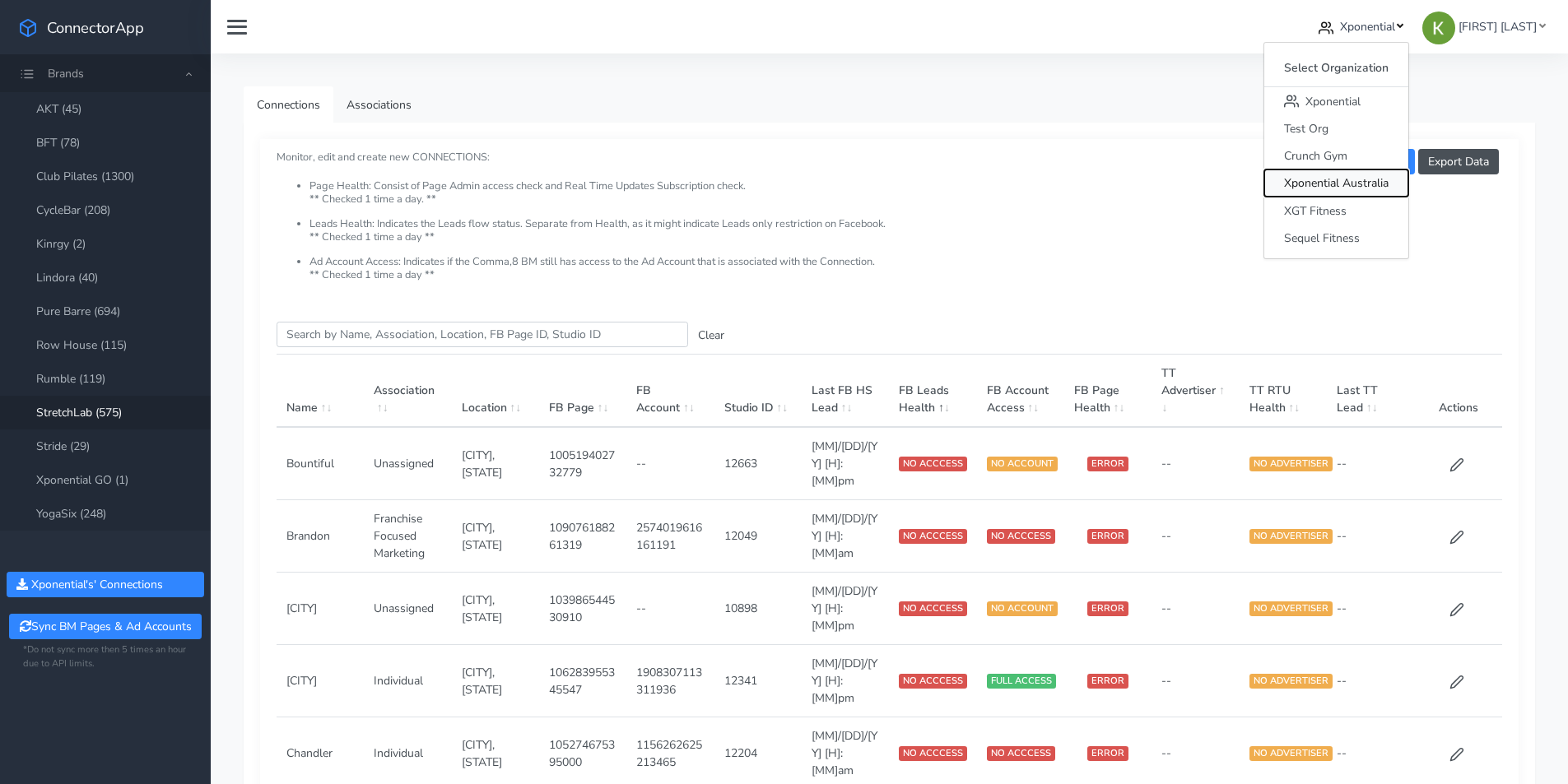 click on "Xponential Australia" at bounding box center [1306, 128] 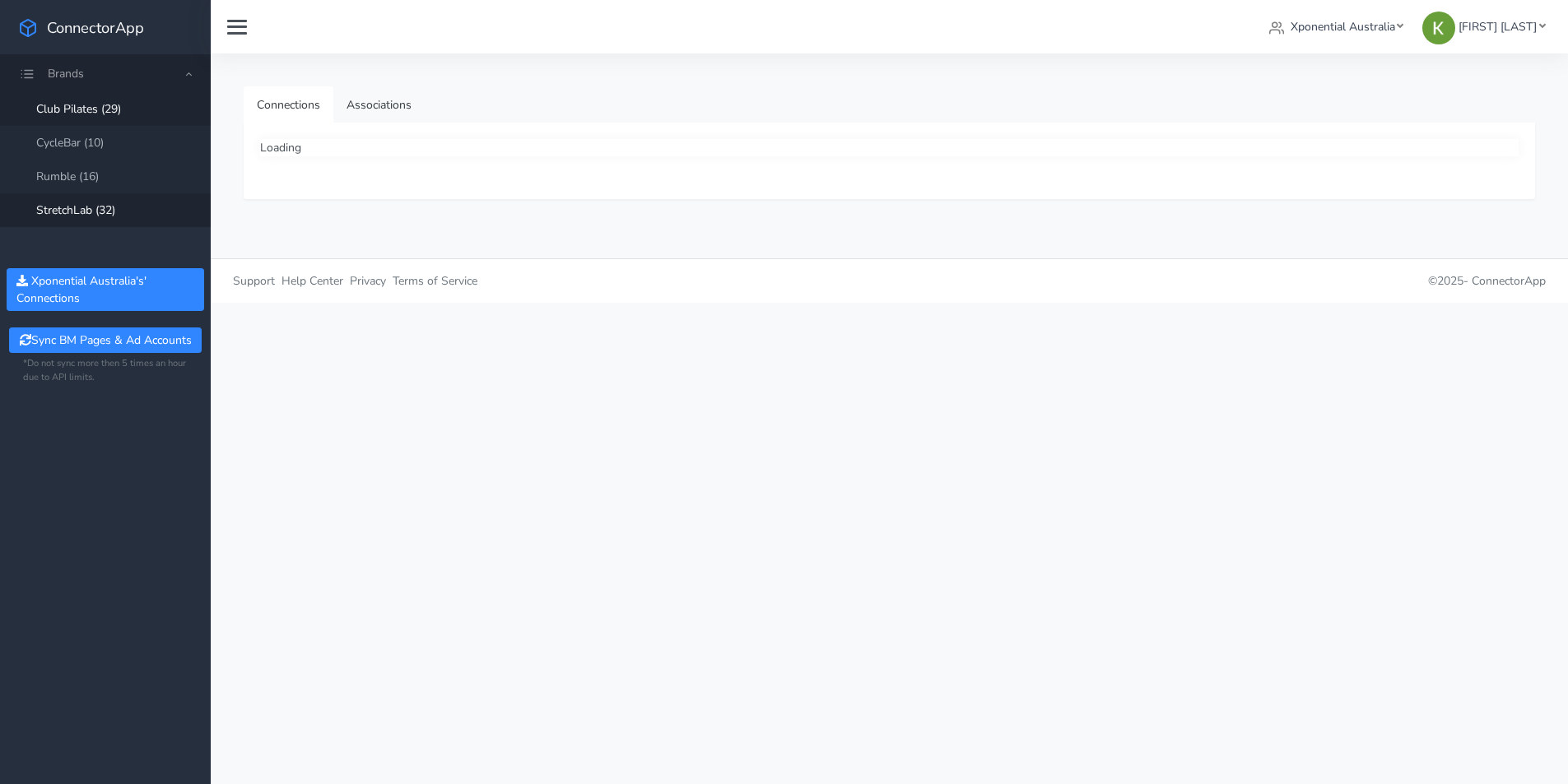click on "StretchLab (32)" at bounding box center [105, 210] 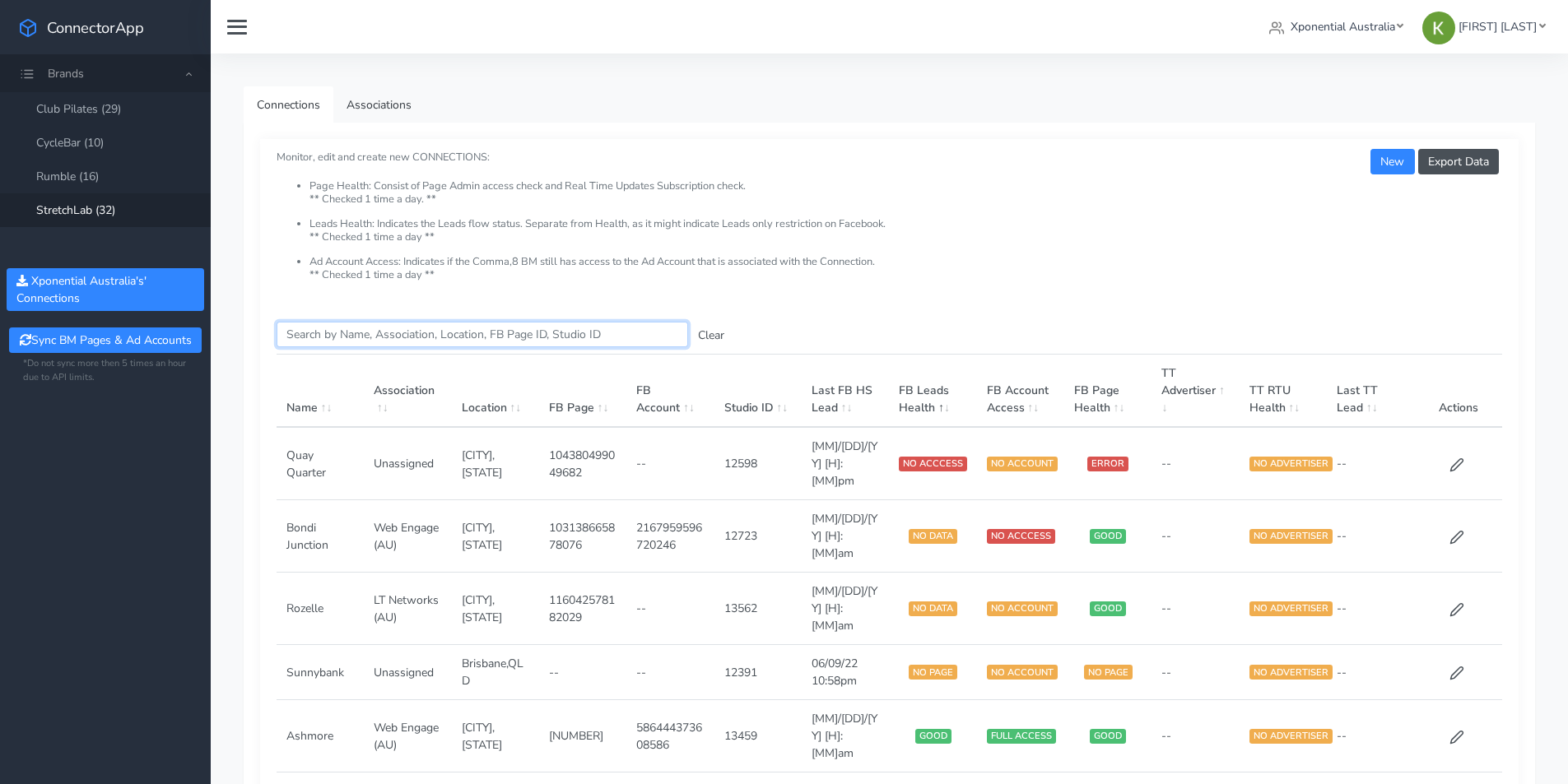 click on "Search this table" at bounding box center (482, 334) 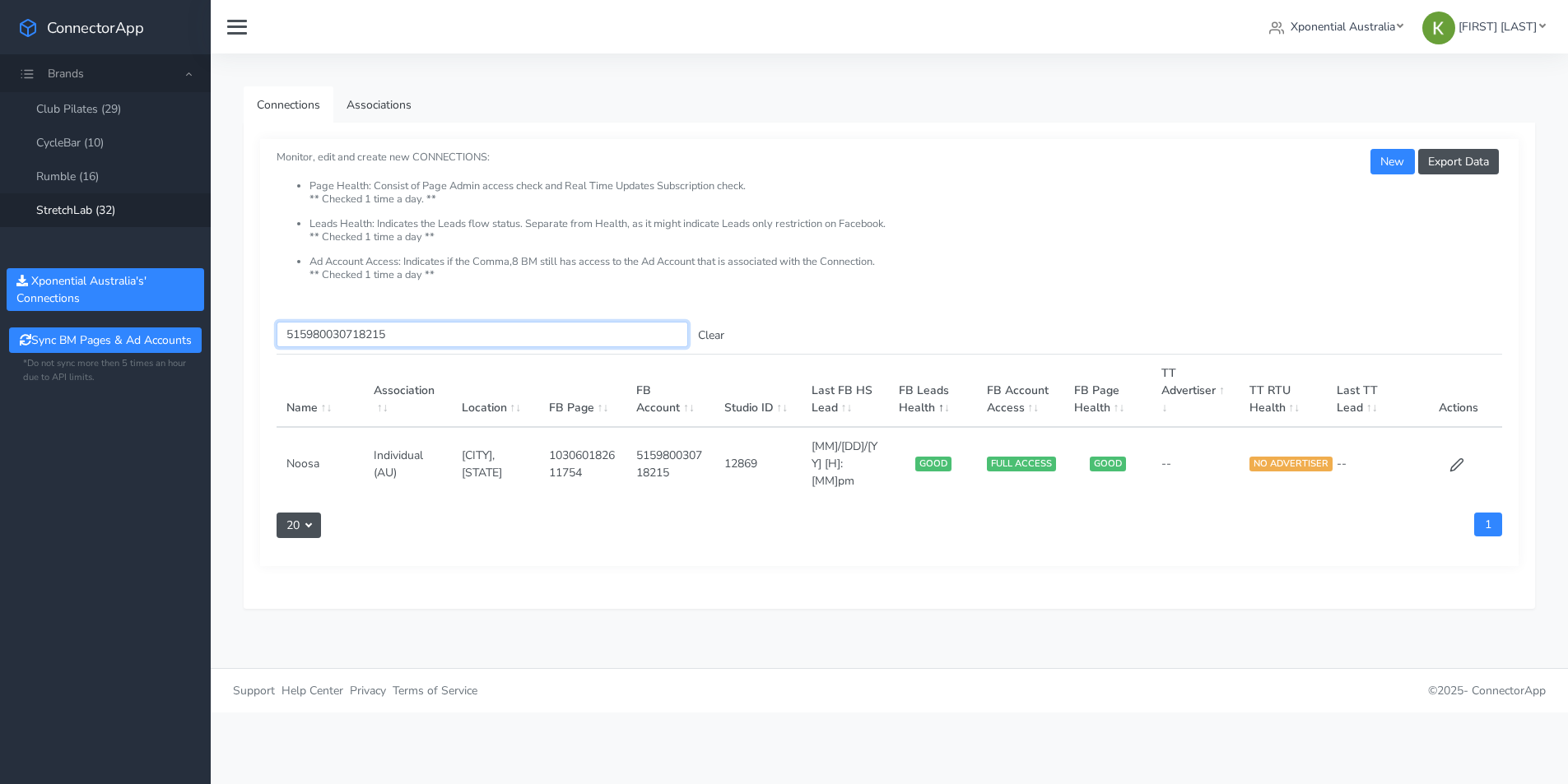 type on "515980030718215" 